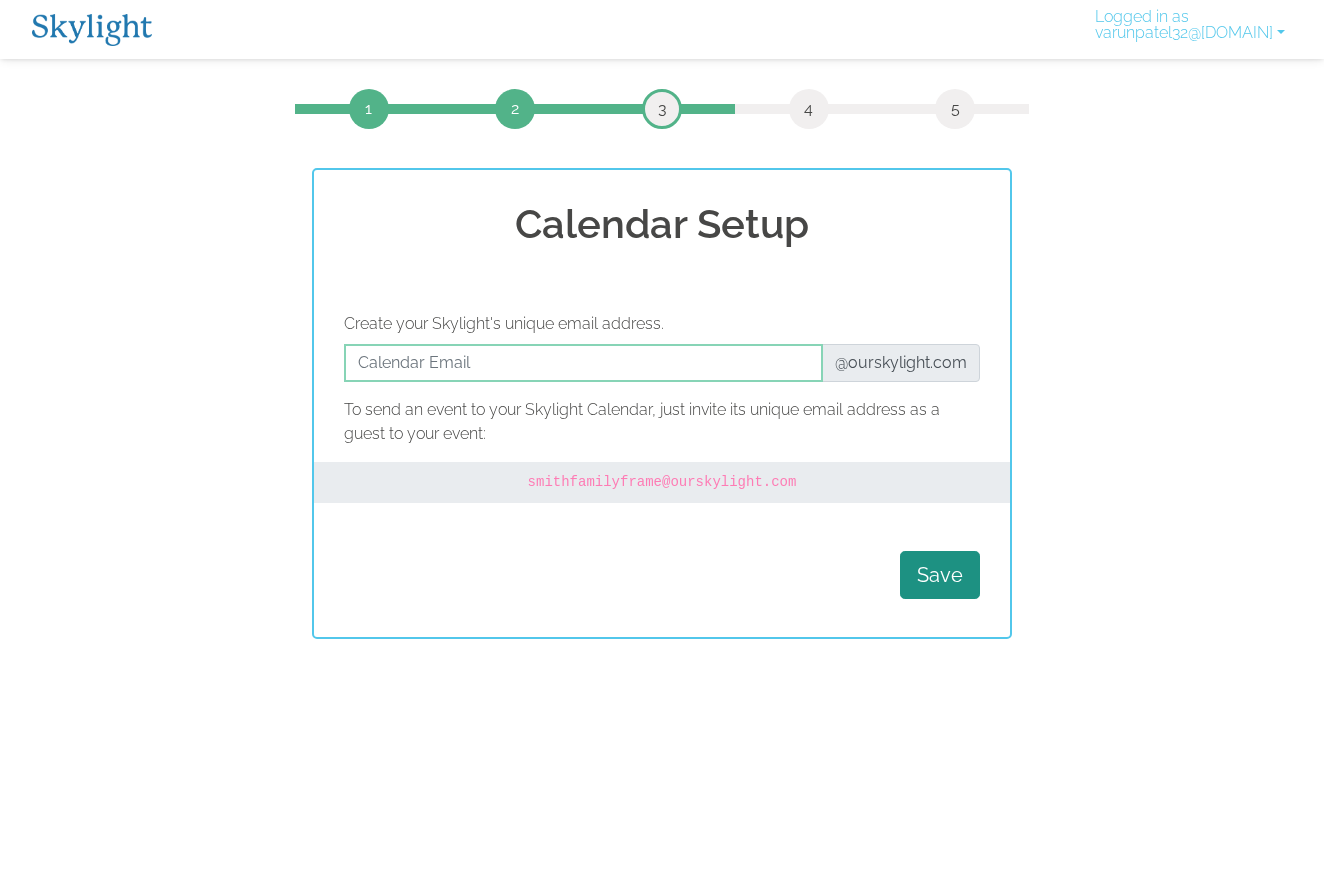 scroll, scrollTop: 0, scrollLeft: 0, axis: both 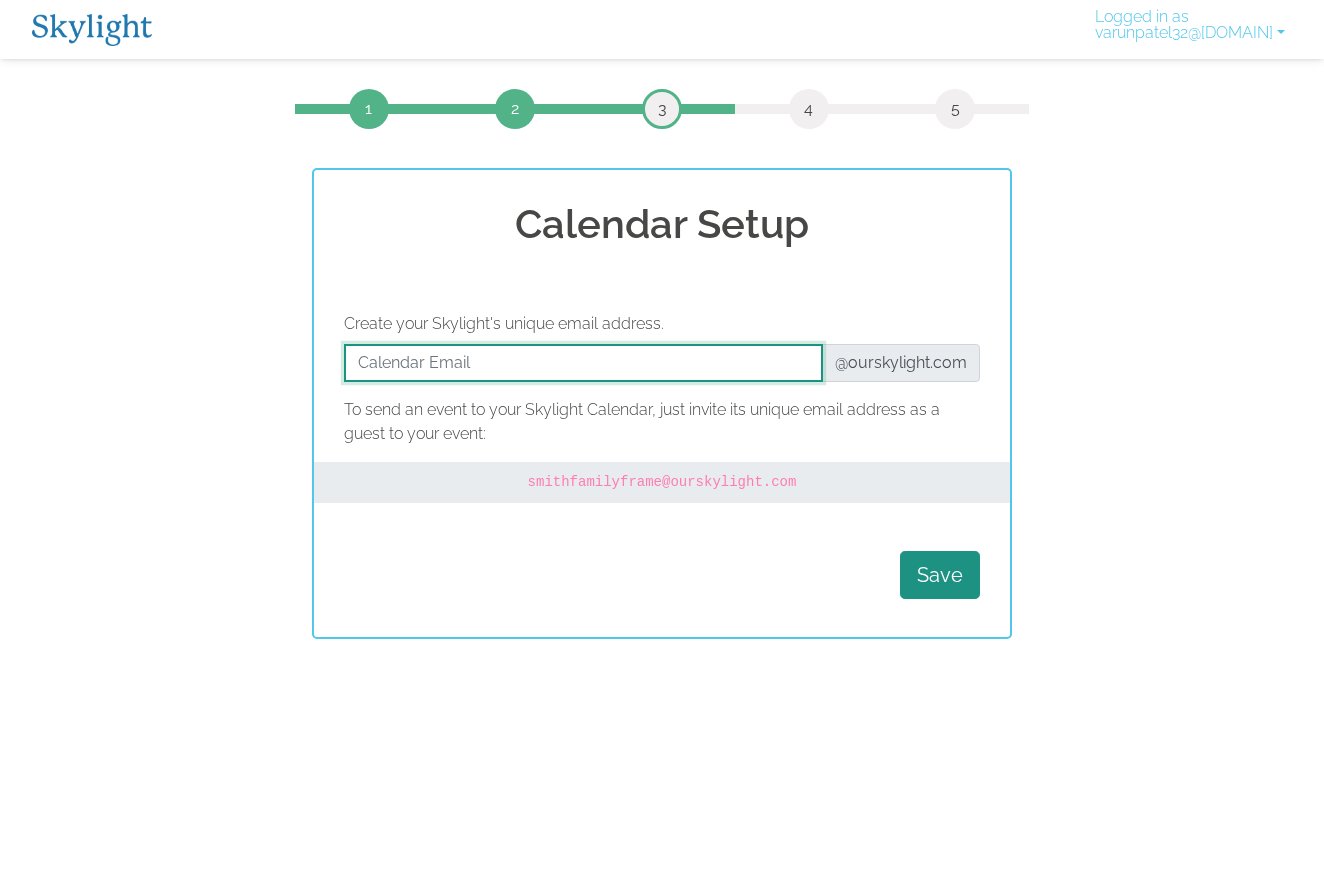 click at bounding box center [583, 363] 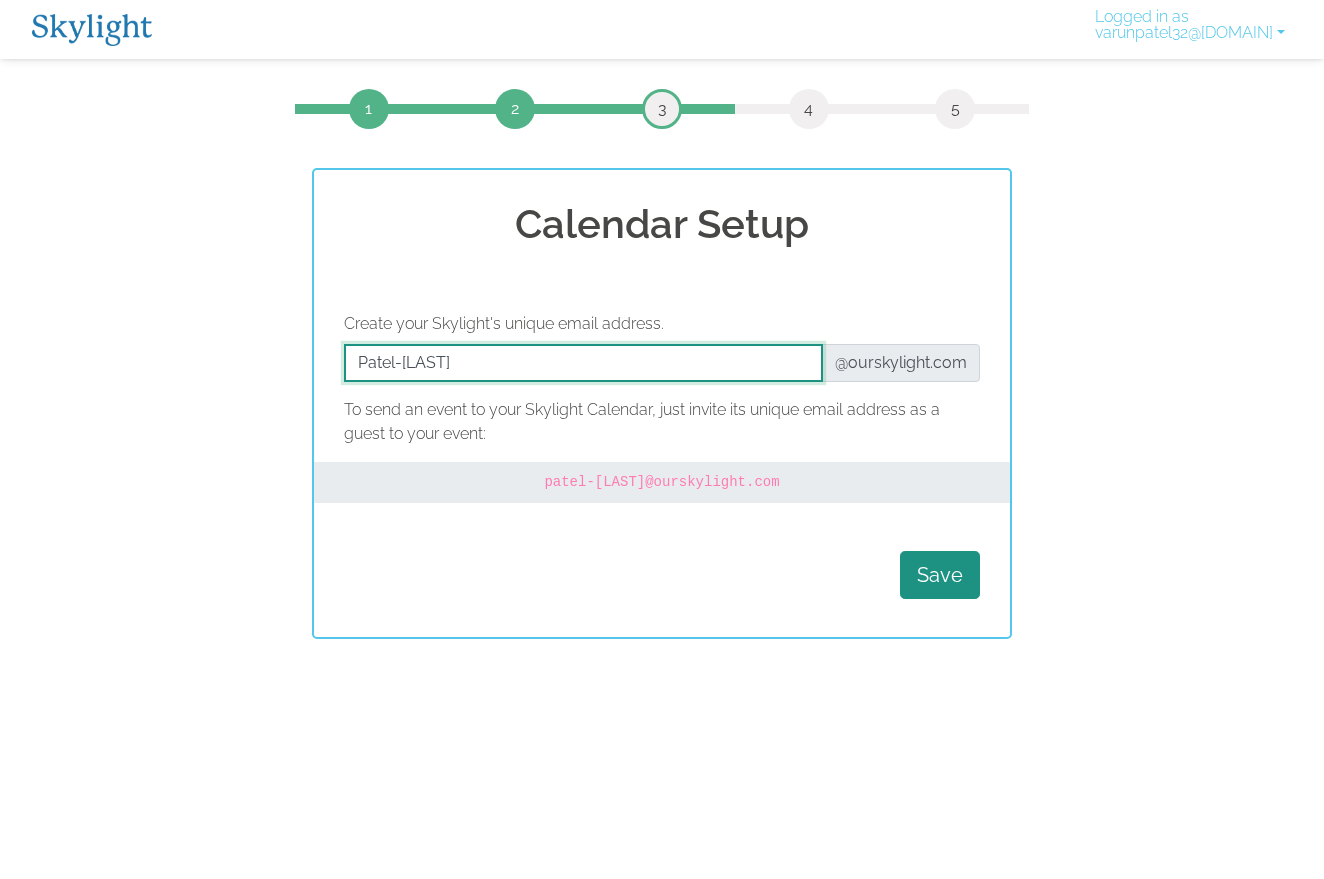 click at bounding box center [583, 363] 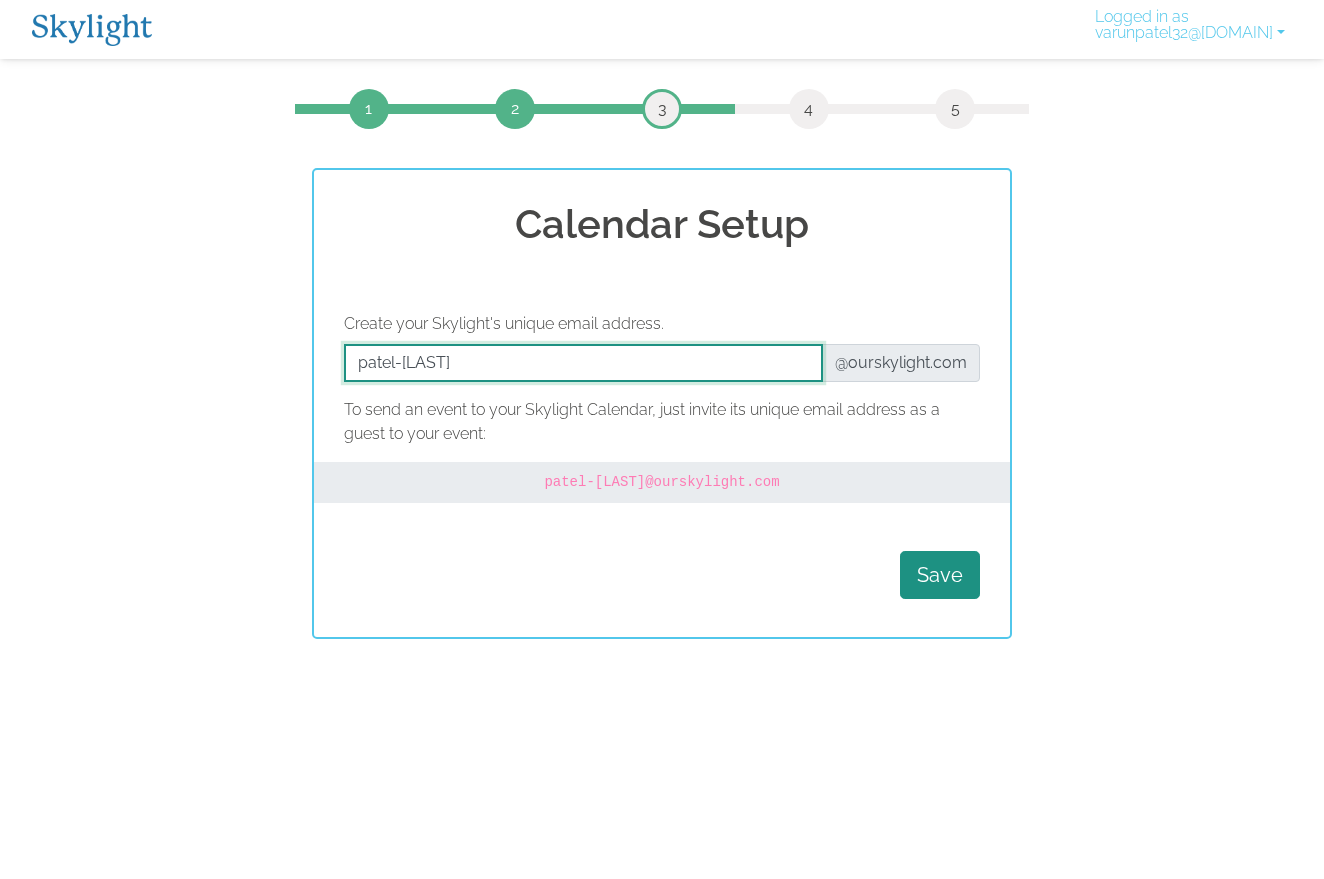 click at bounding box center [583, 363] 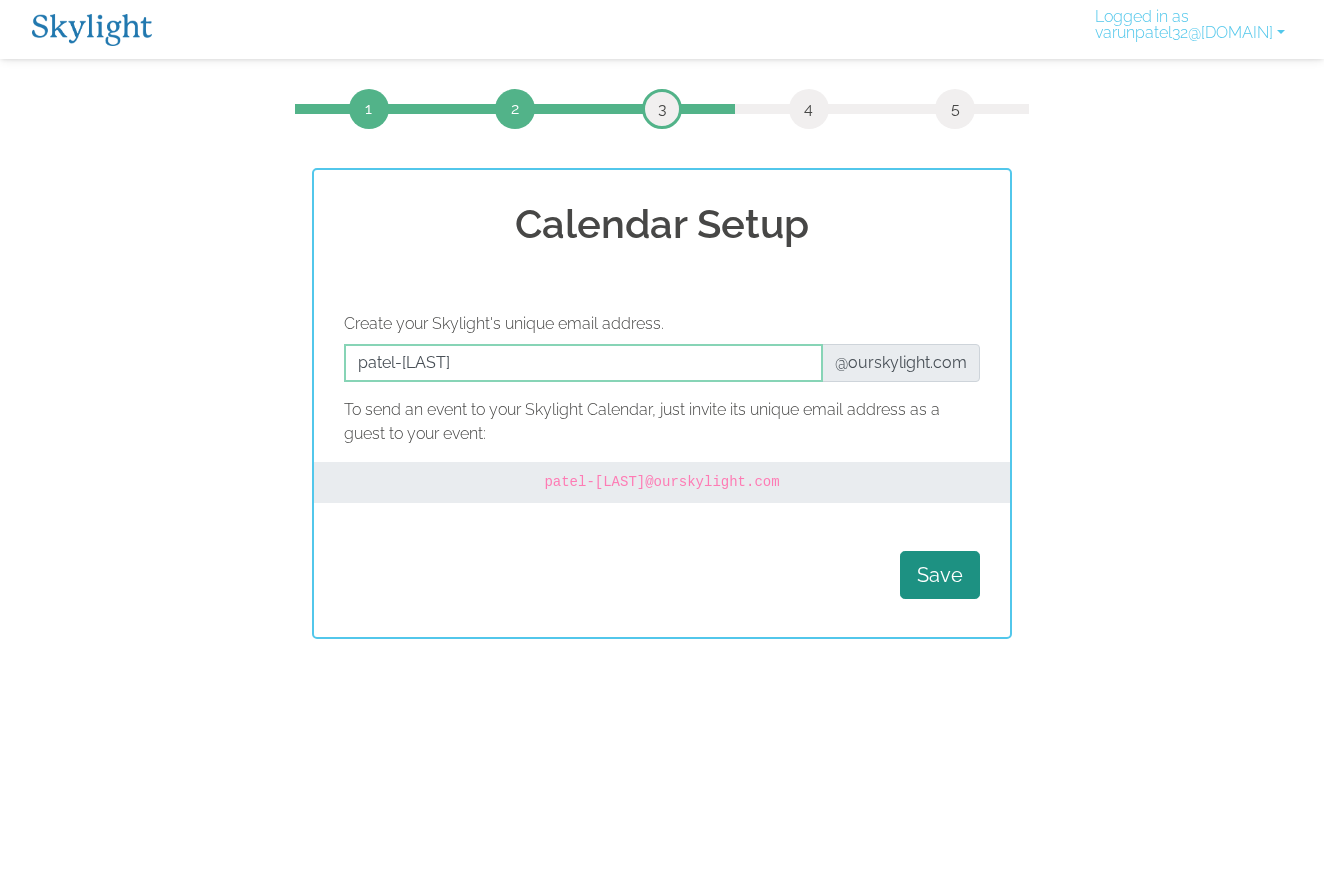 click on "@ourskylight.com" at bounding box center [901, 363] 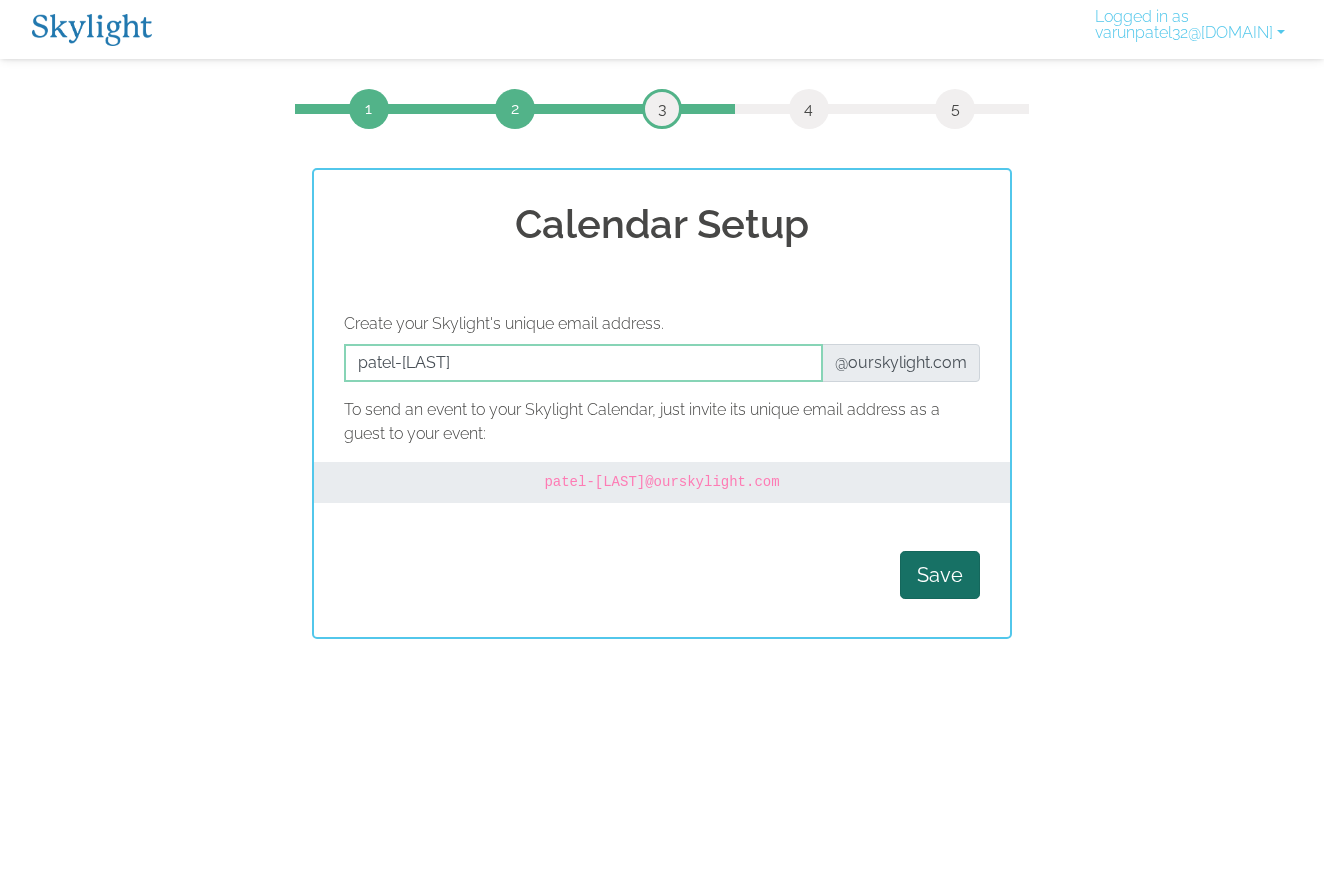 click on "Save" at bounding box center (940, 575) 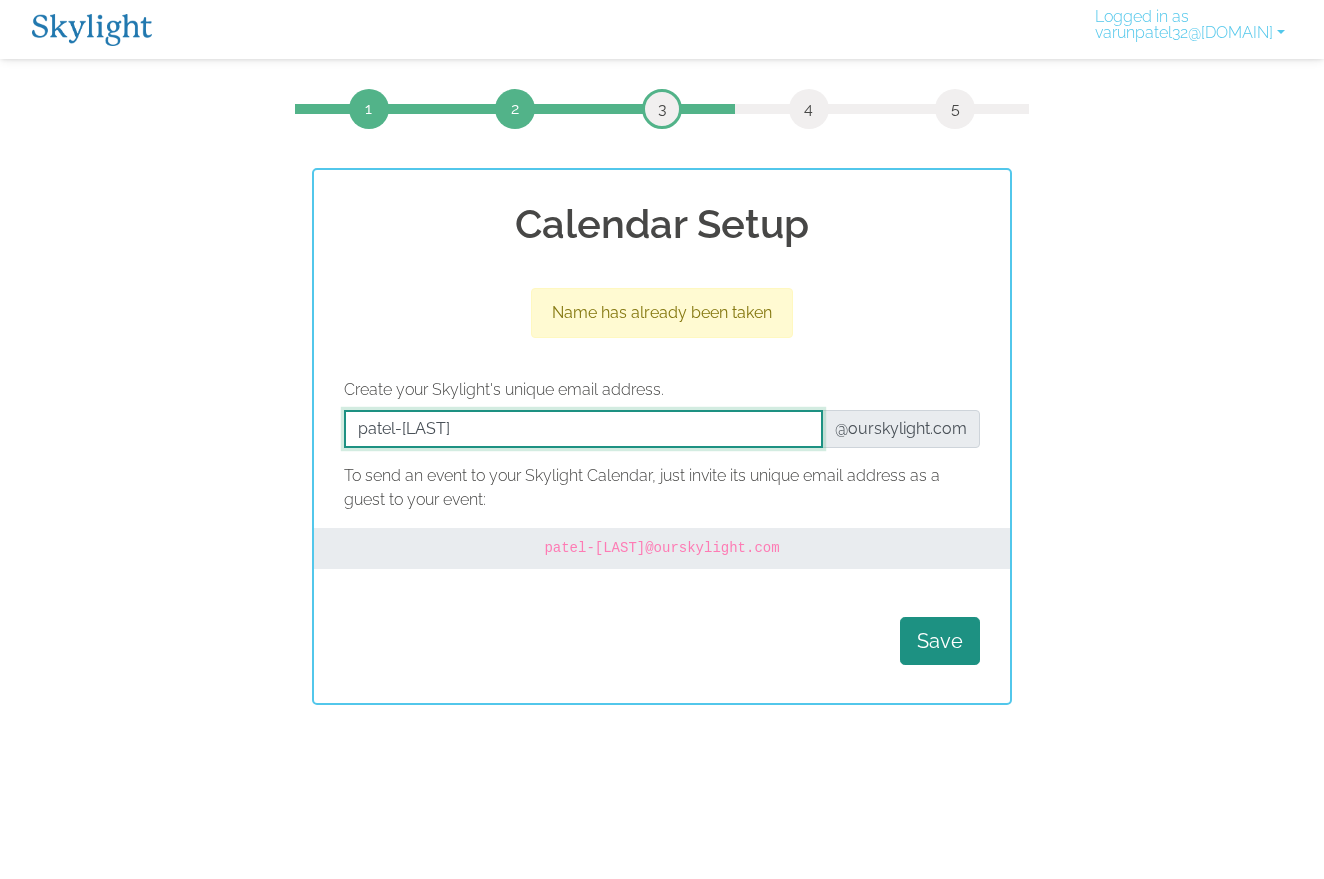 click at bounding box center (583, 429) 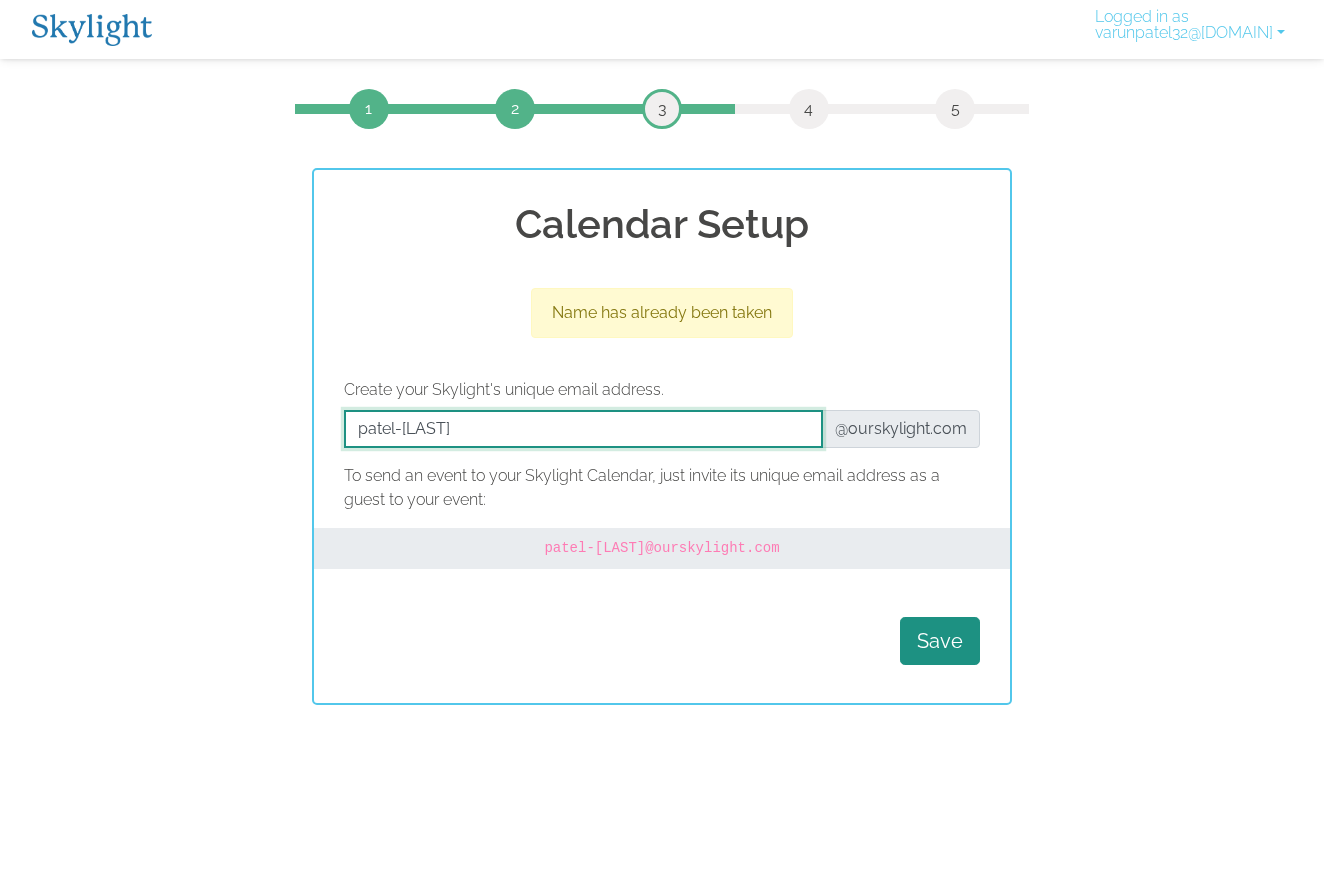 drag, startPoint x: 507, startPoint y: 424, endPoint x: 399, endPoint y: 432, distance: 108.29589 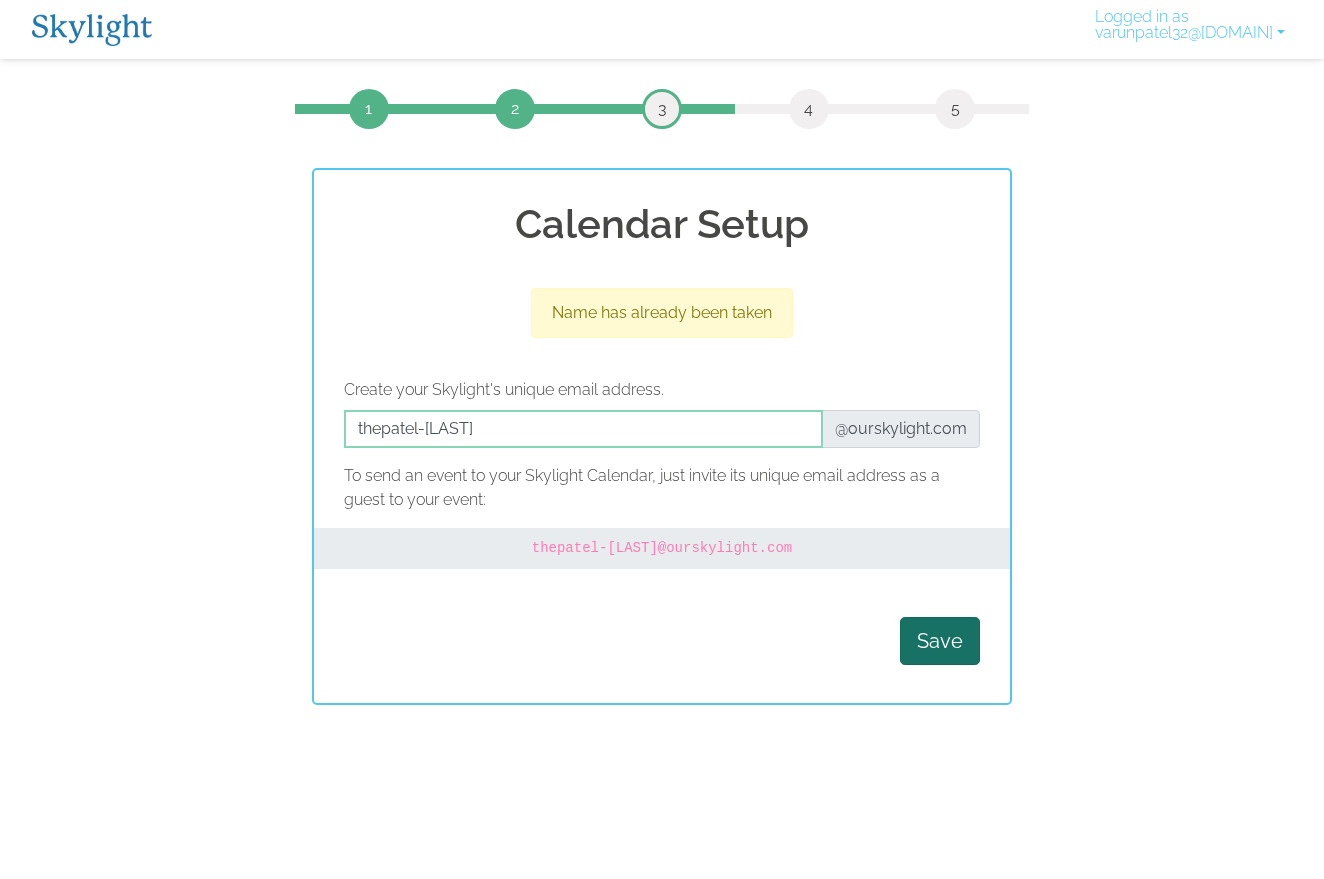 click on "Save" at bounding box center [940, 641] 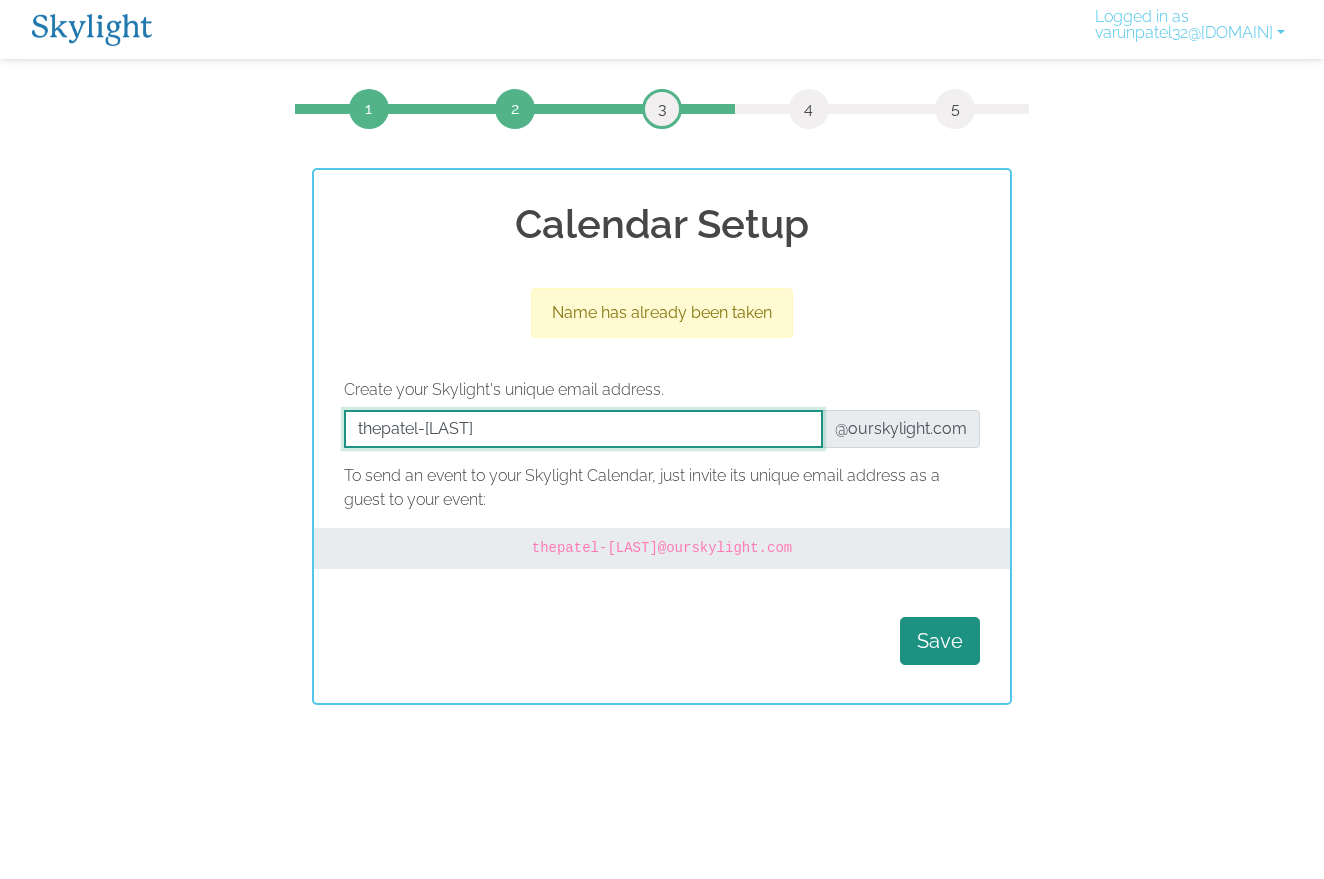click at bounding box center [583, 429] 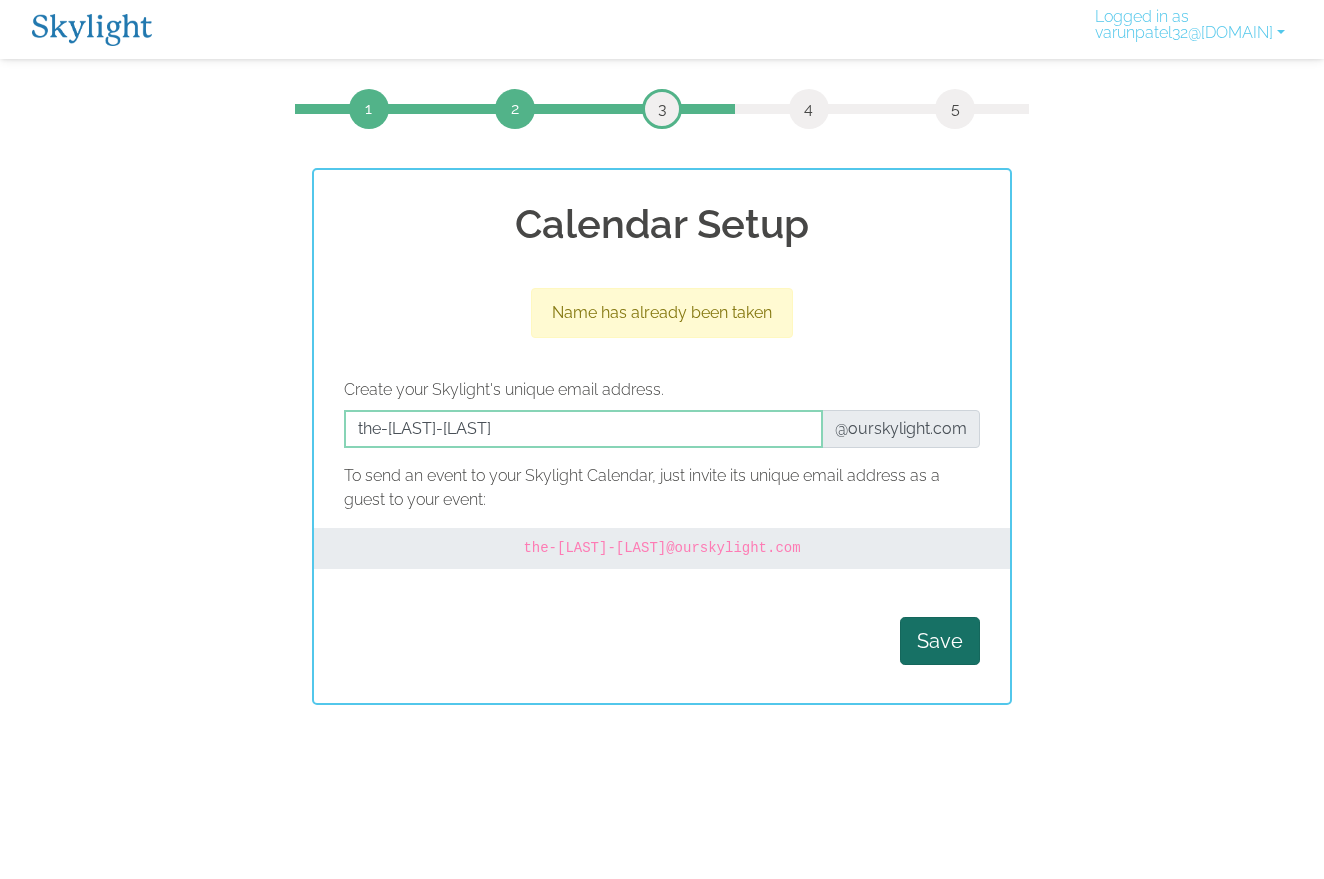 click on "Save" at bounding box center (940, 641) 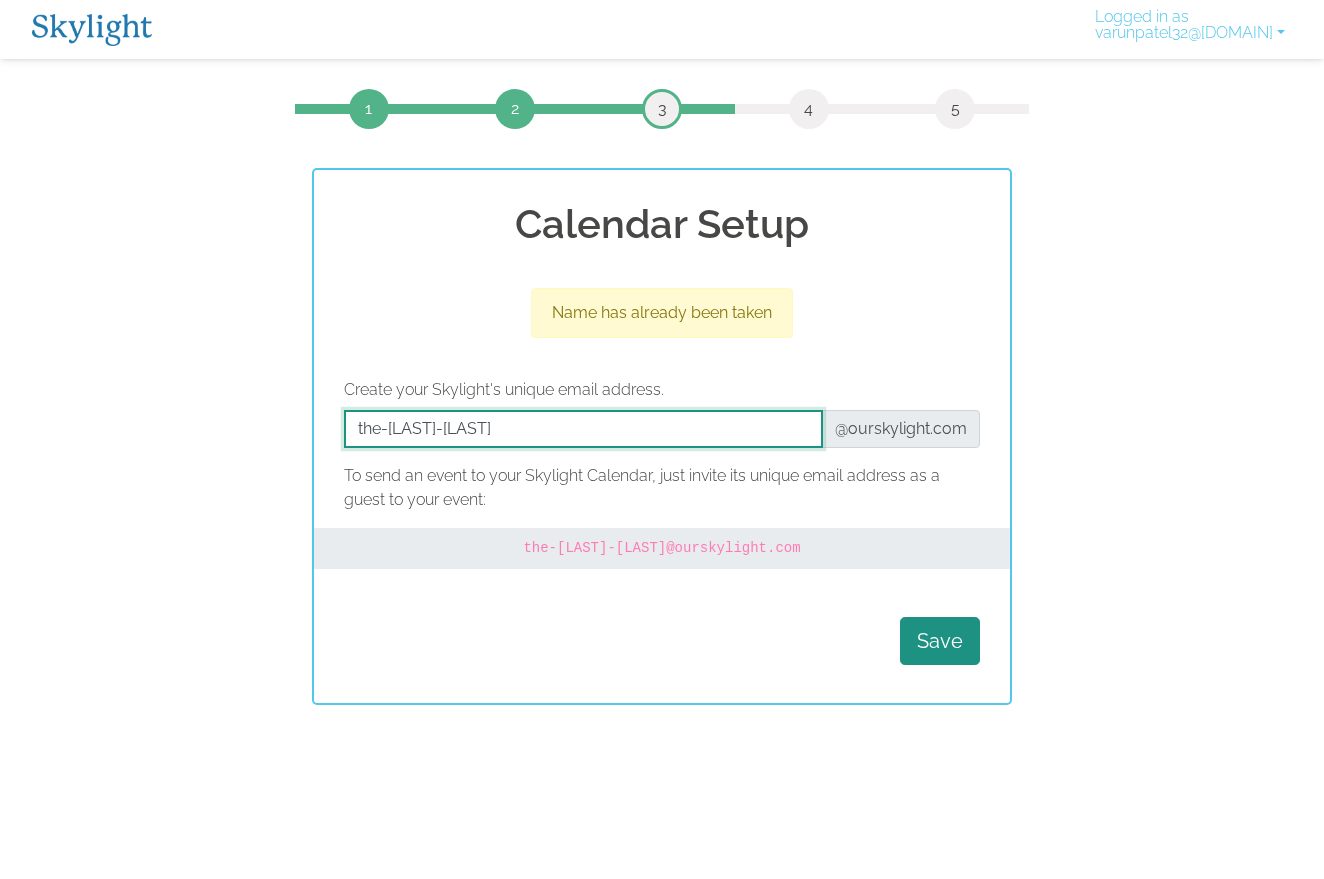 click at bounding box center (583, 429) 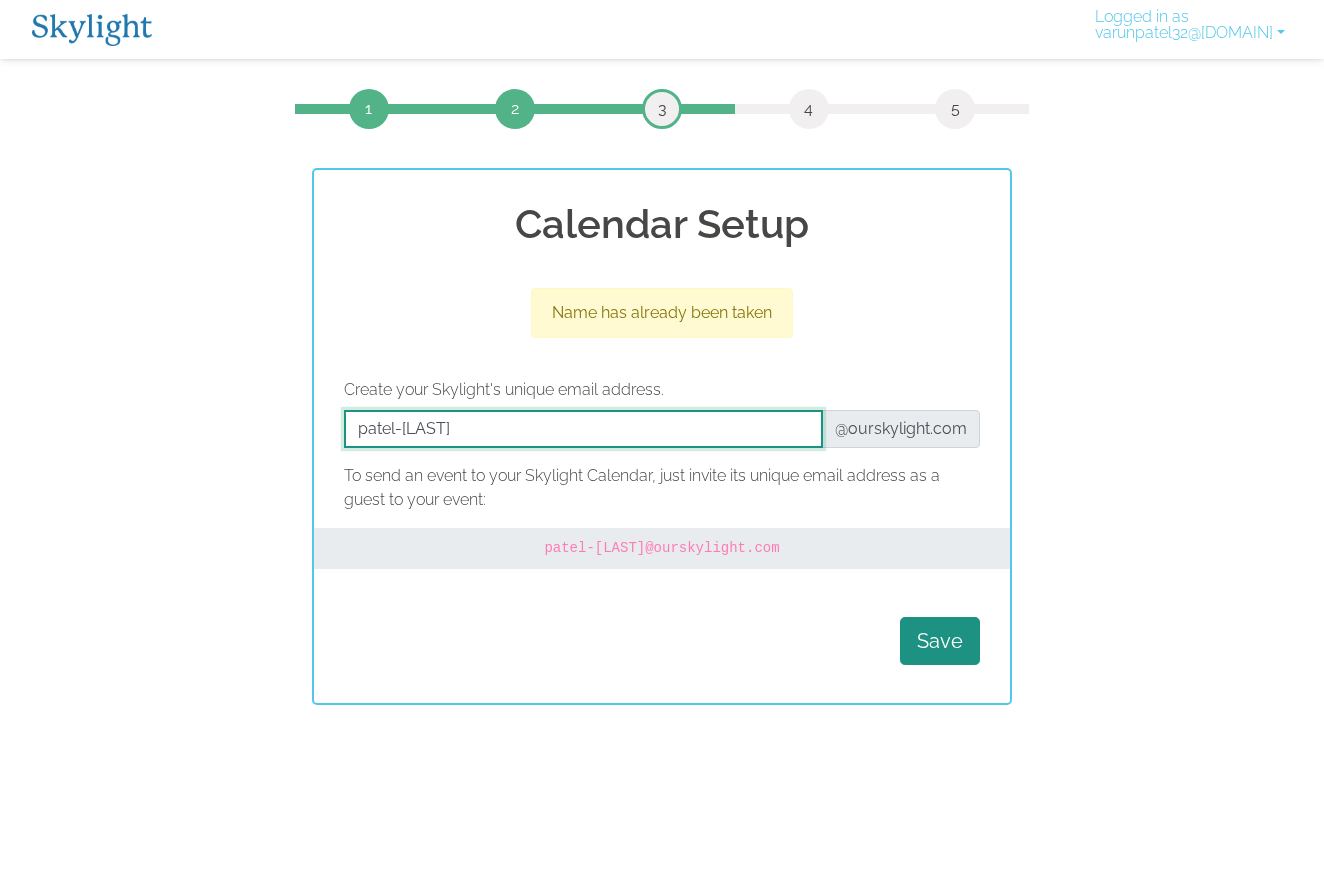 click at bounding box center (583, 429) 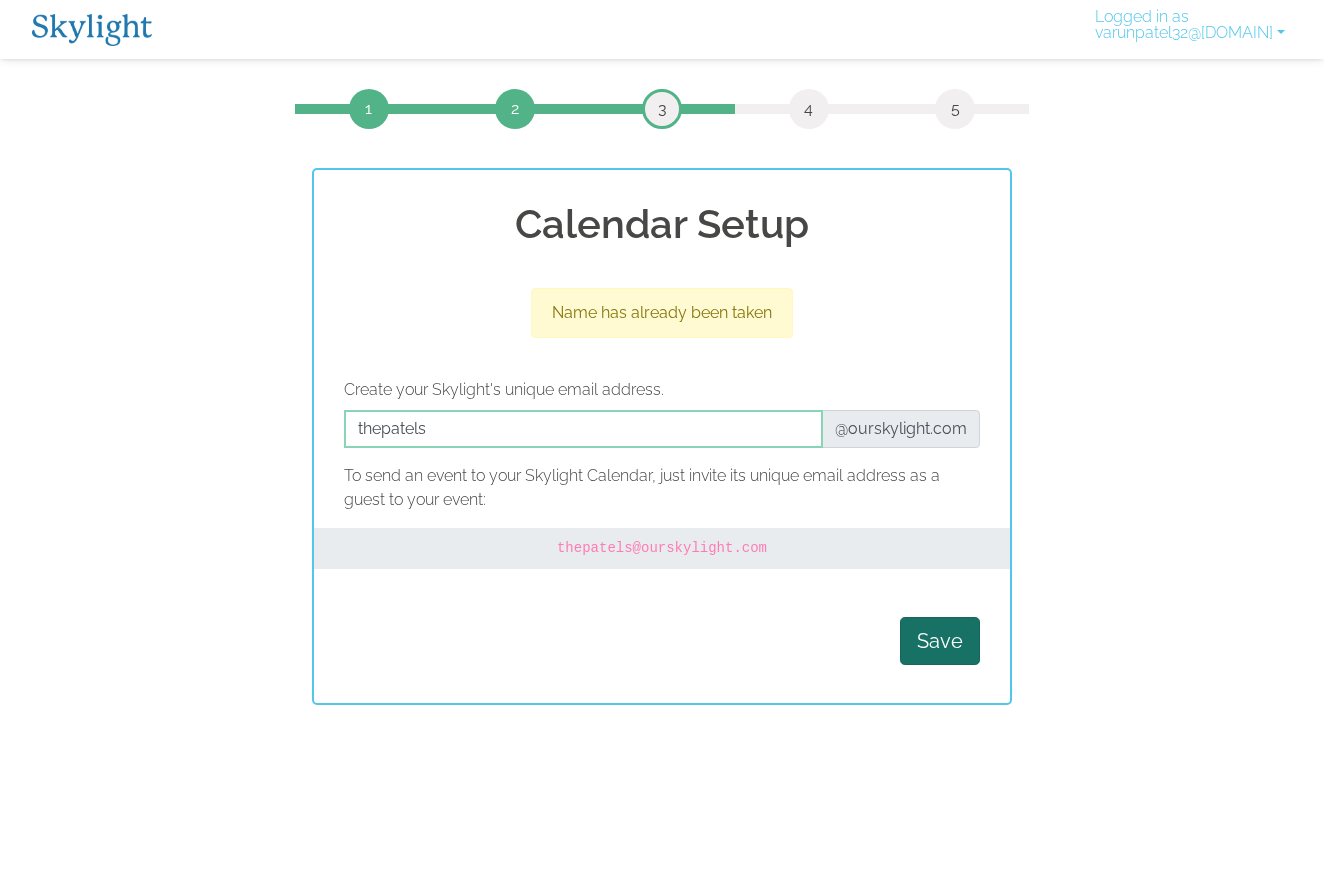 click on "Save" at bounding box center [940, 641] 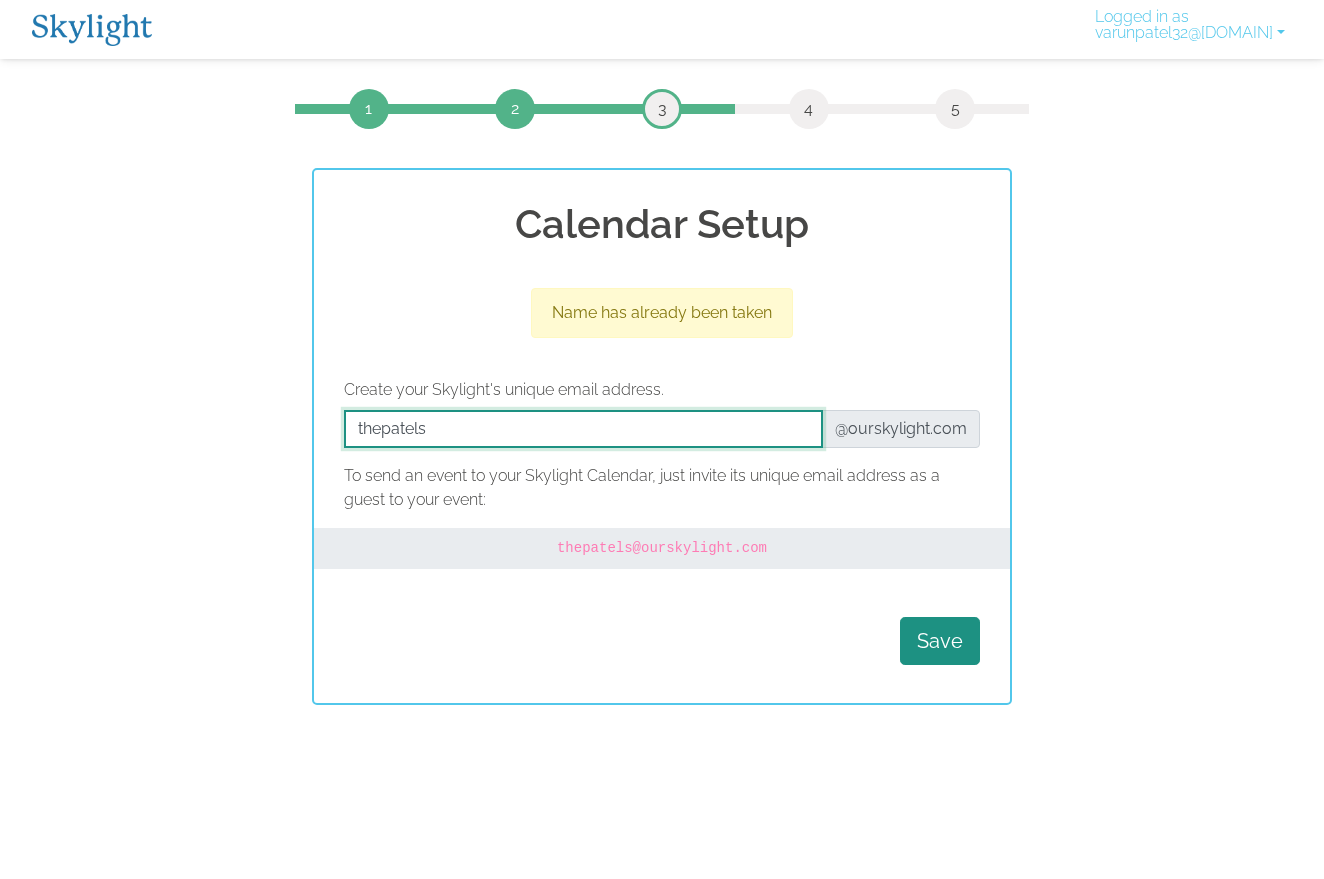 click at bounding box center [583, 429] 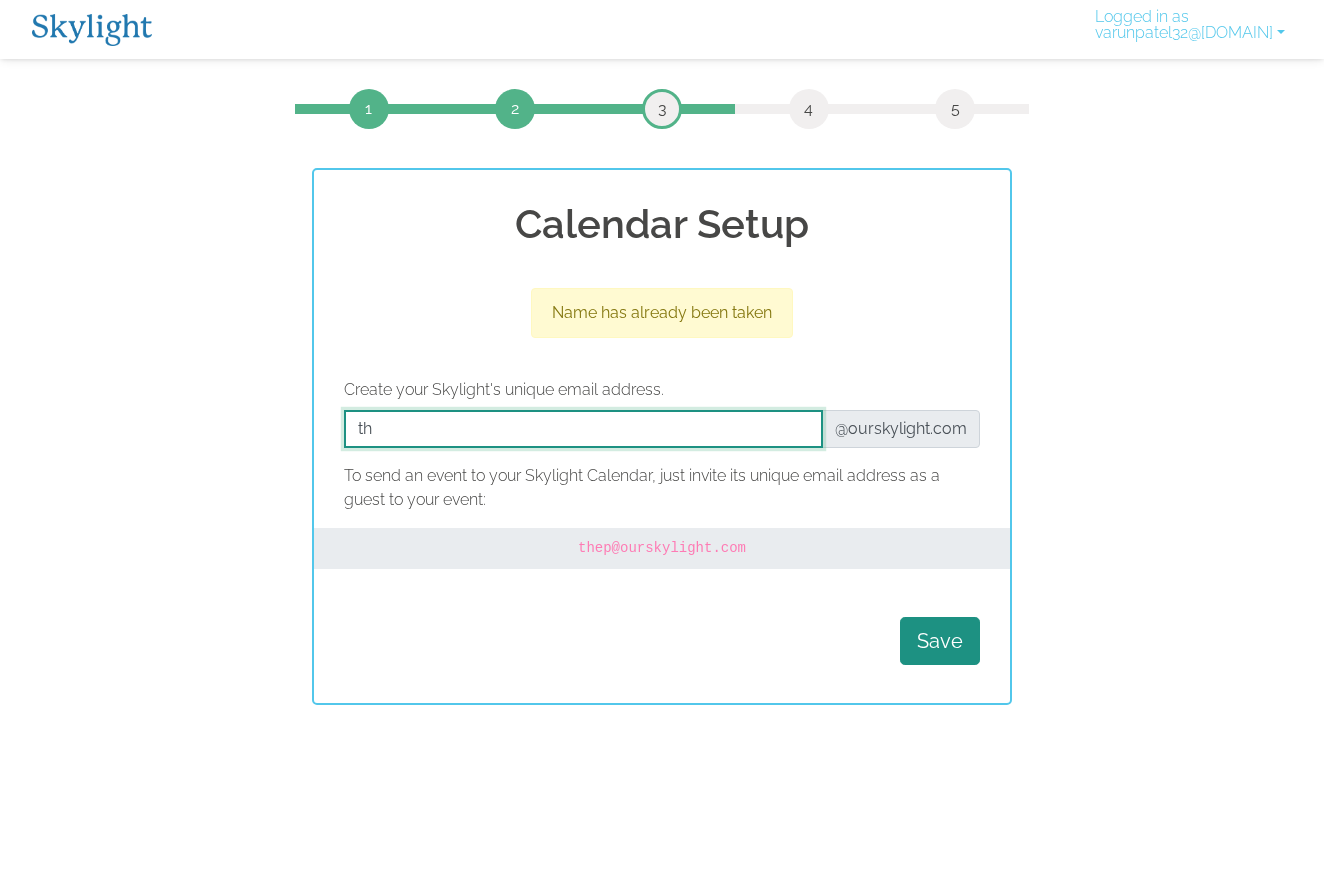 type on "t" 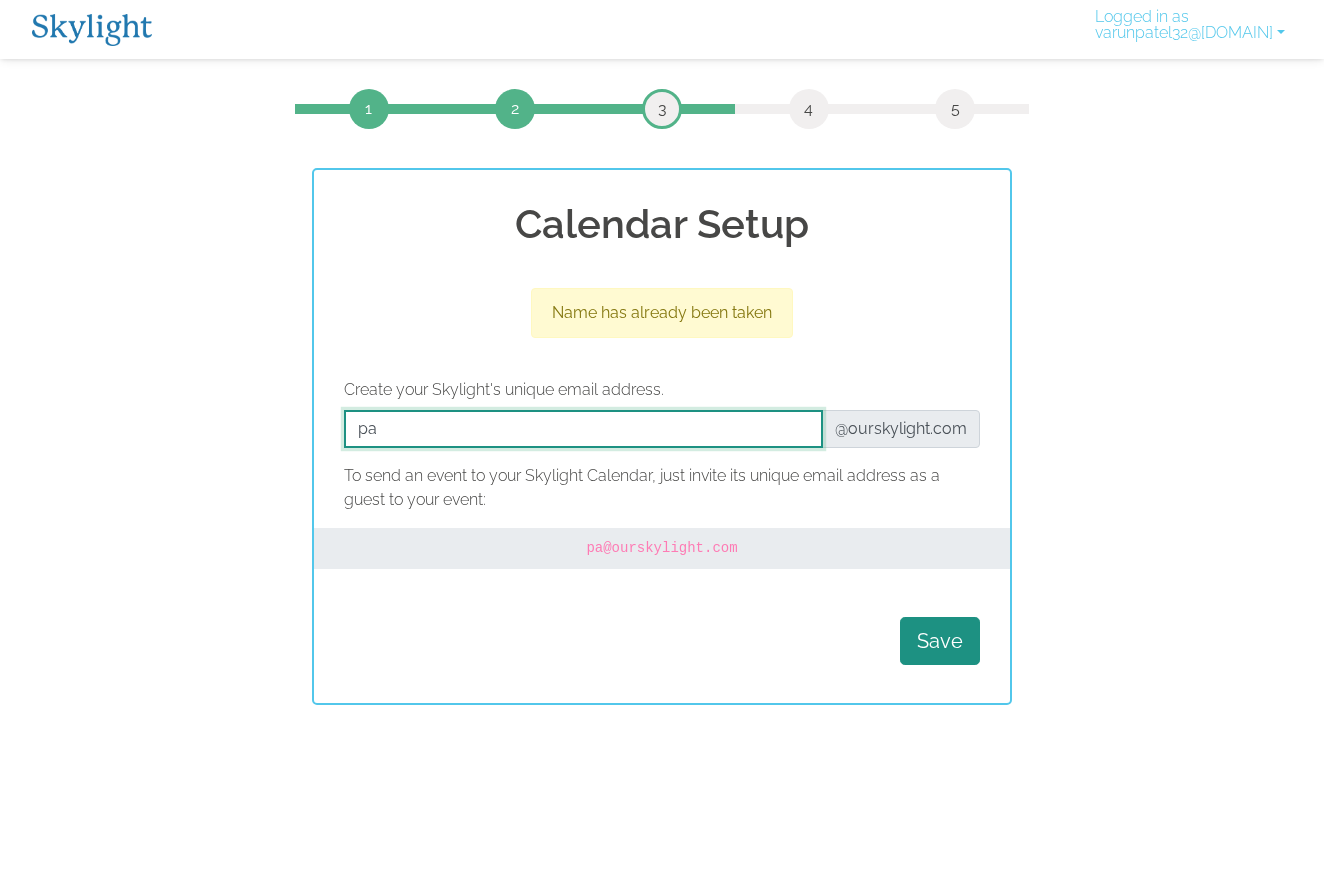 type on "p" 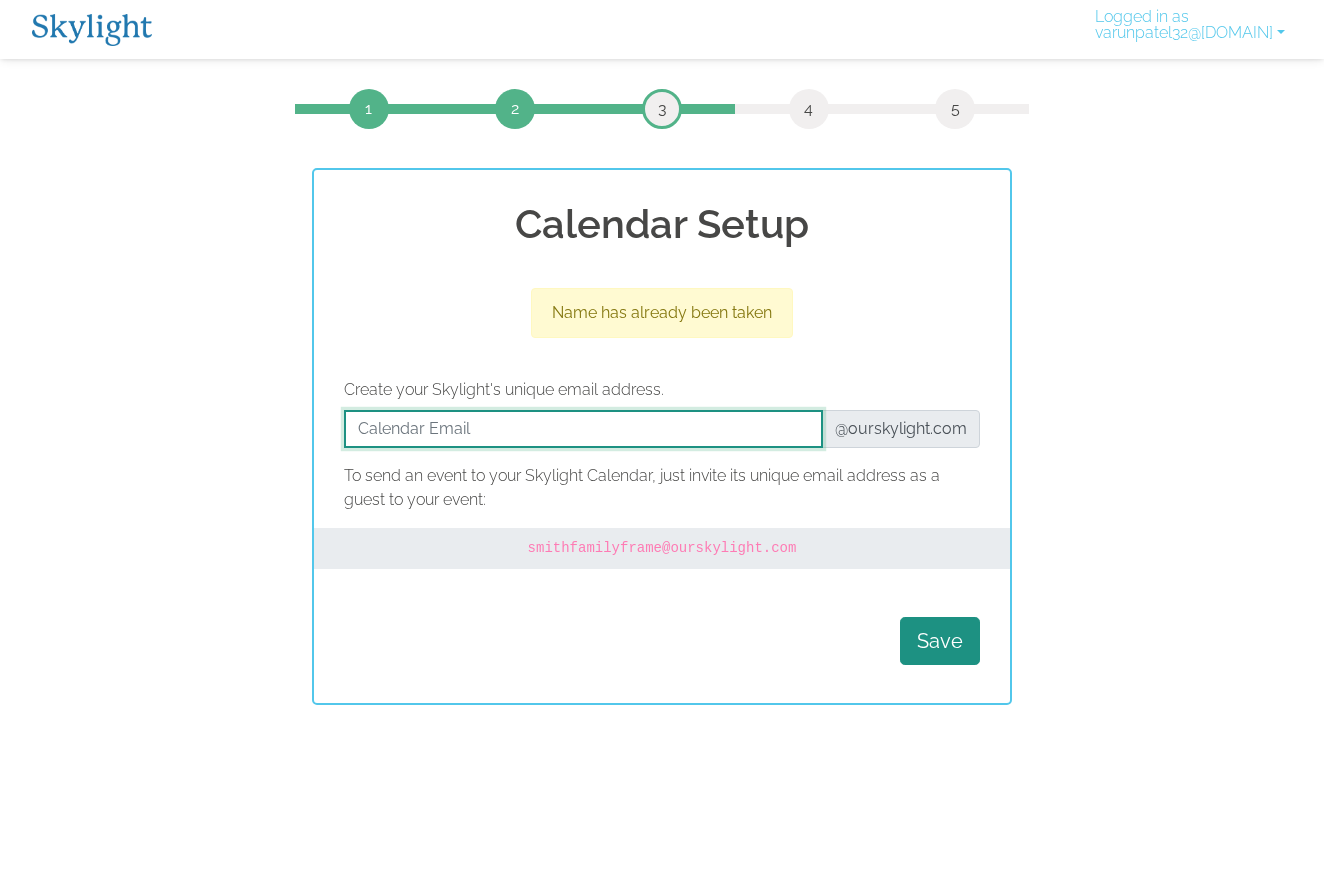 type on "y" 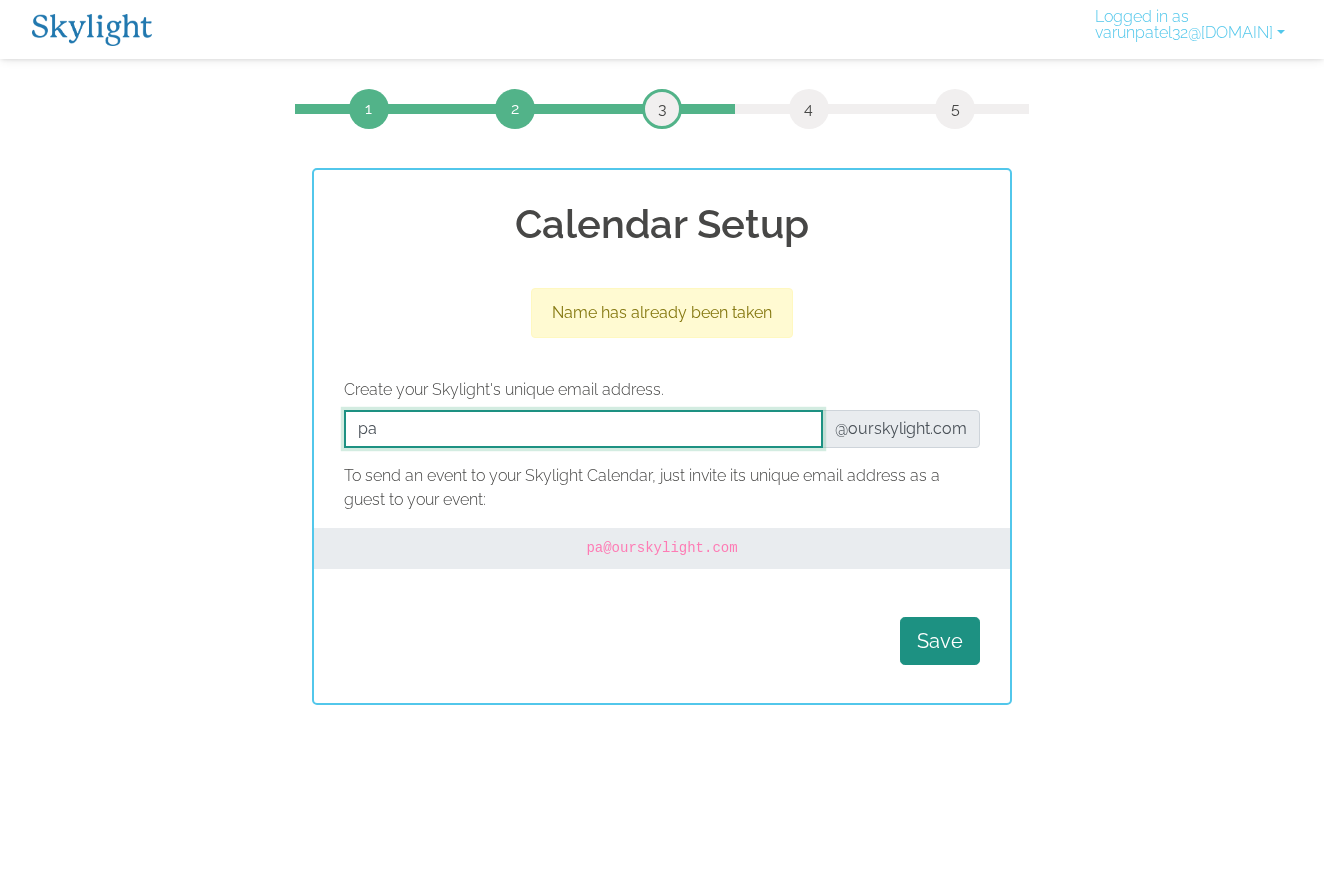 type on "p" 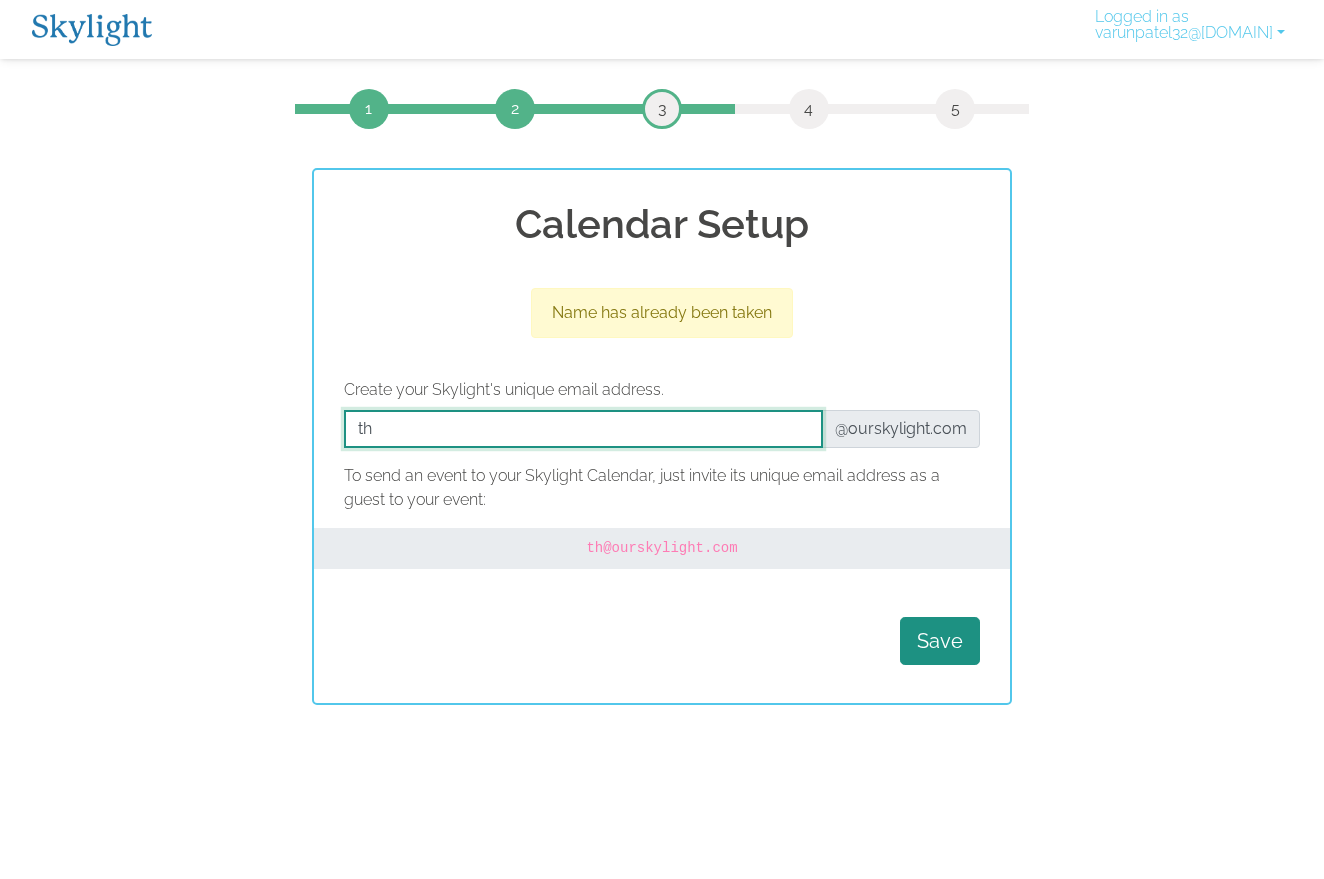 type on "t" 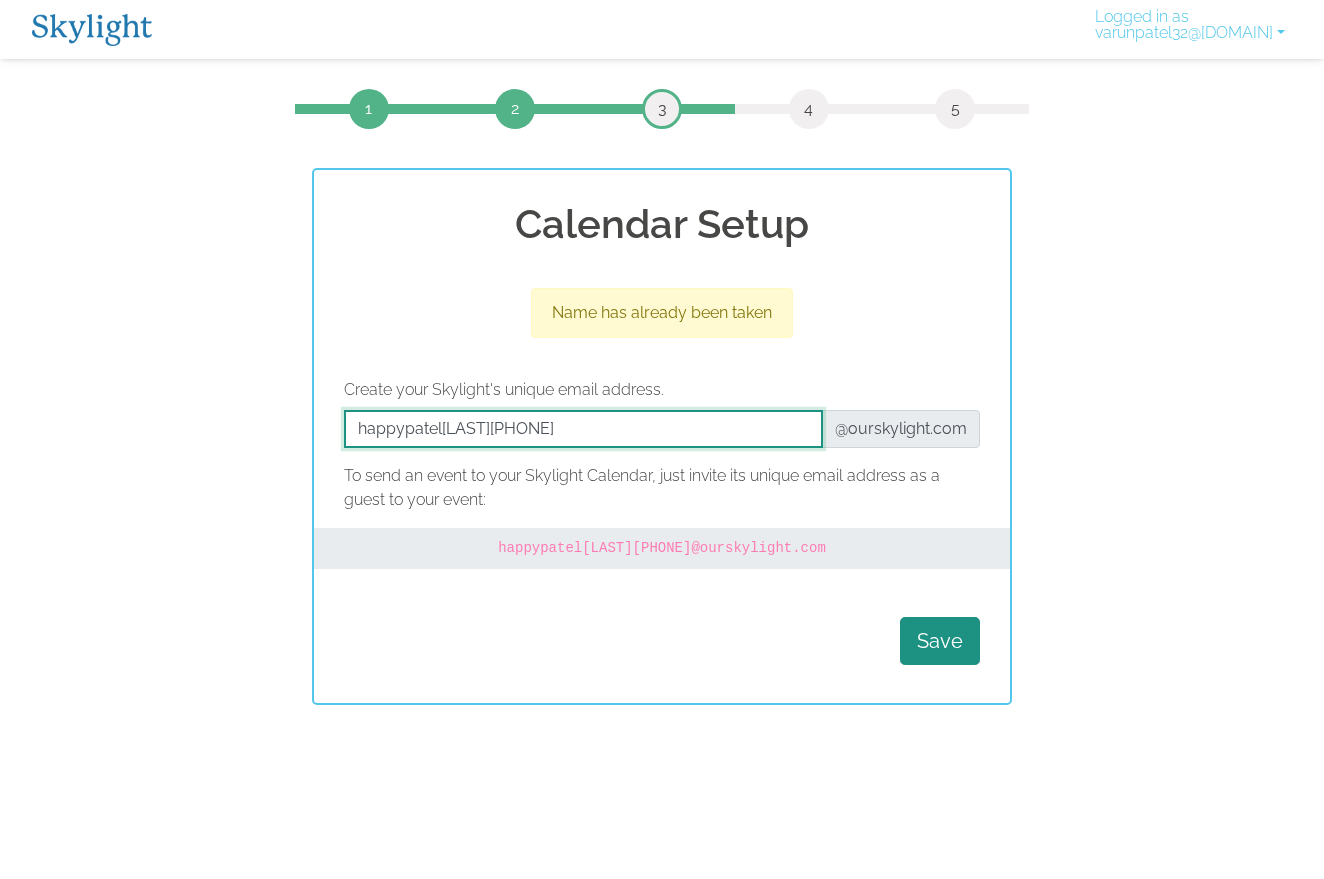 type on "happypatelfamily09999999999999999999" 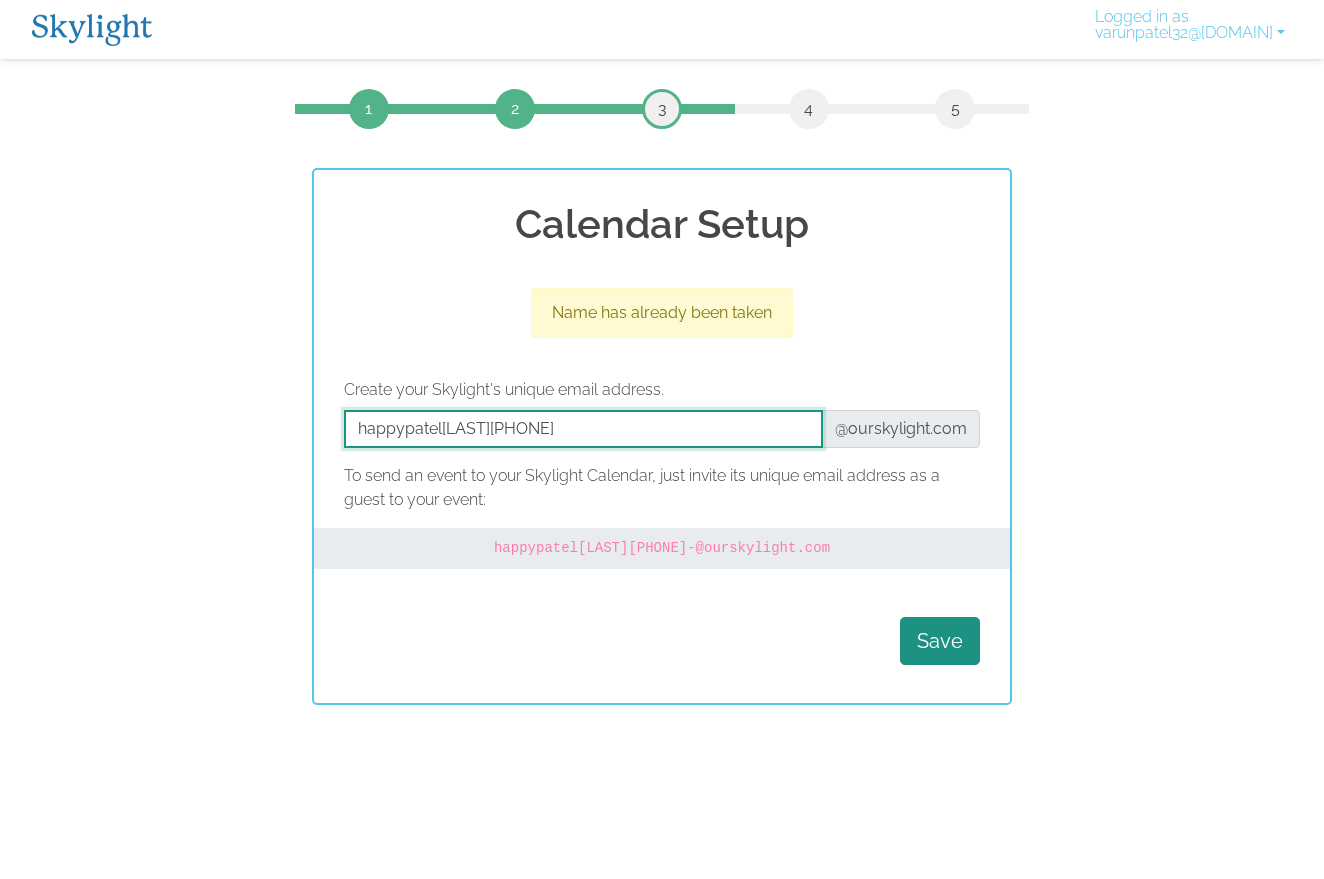 click at bounding box center [583, 429] 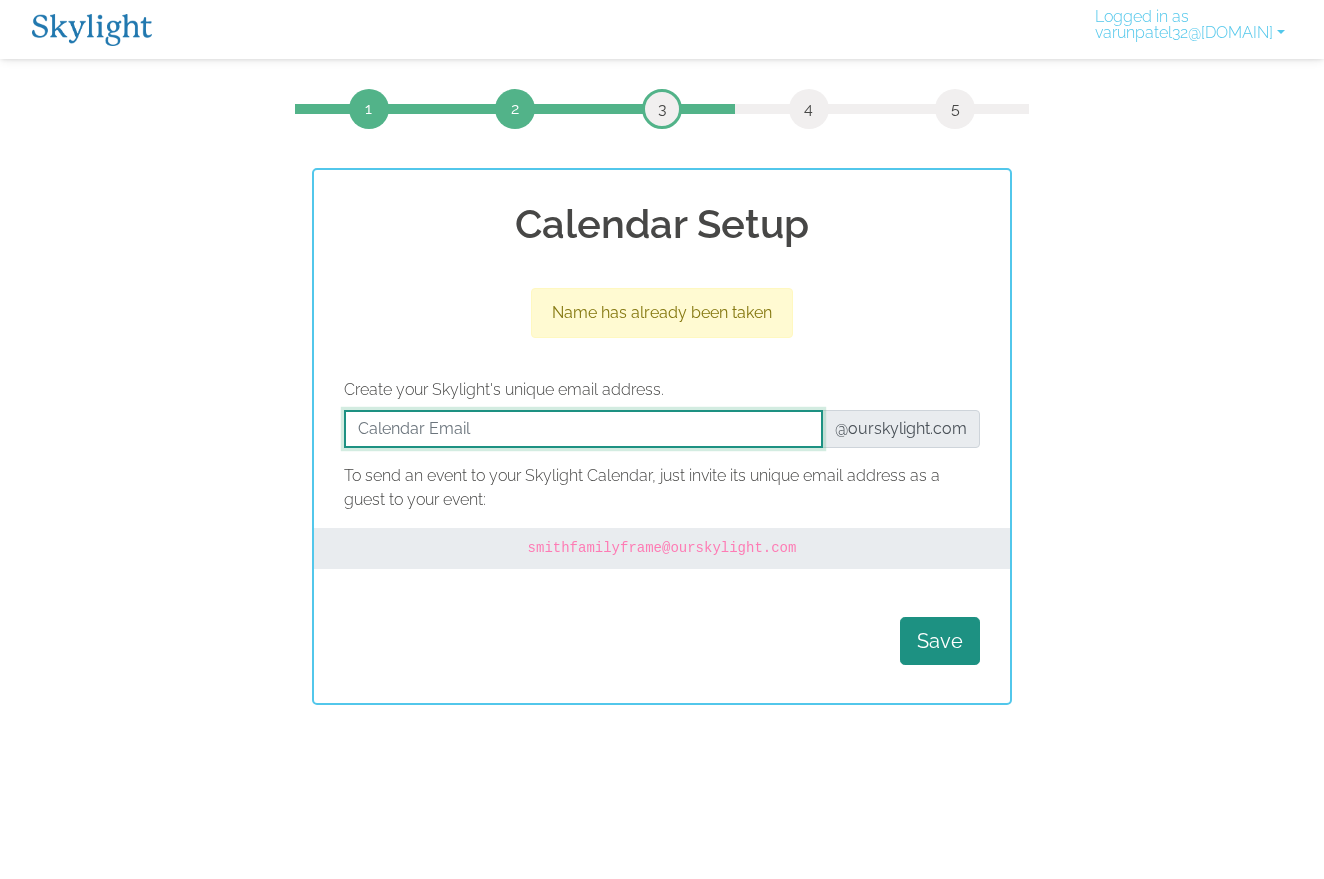 click at bounding box center [583, 429] 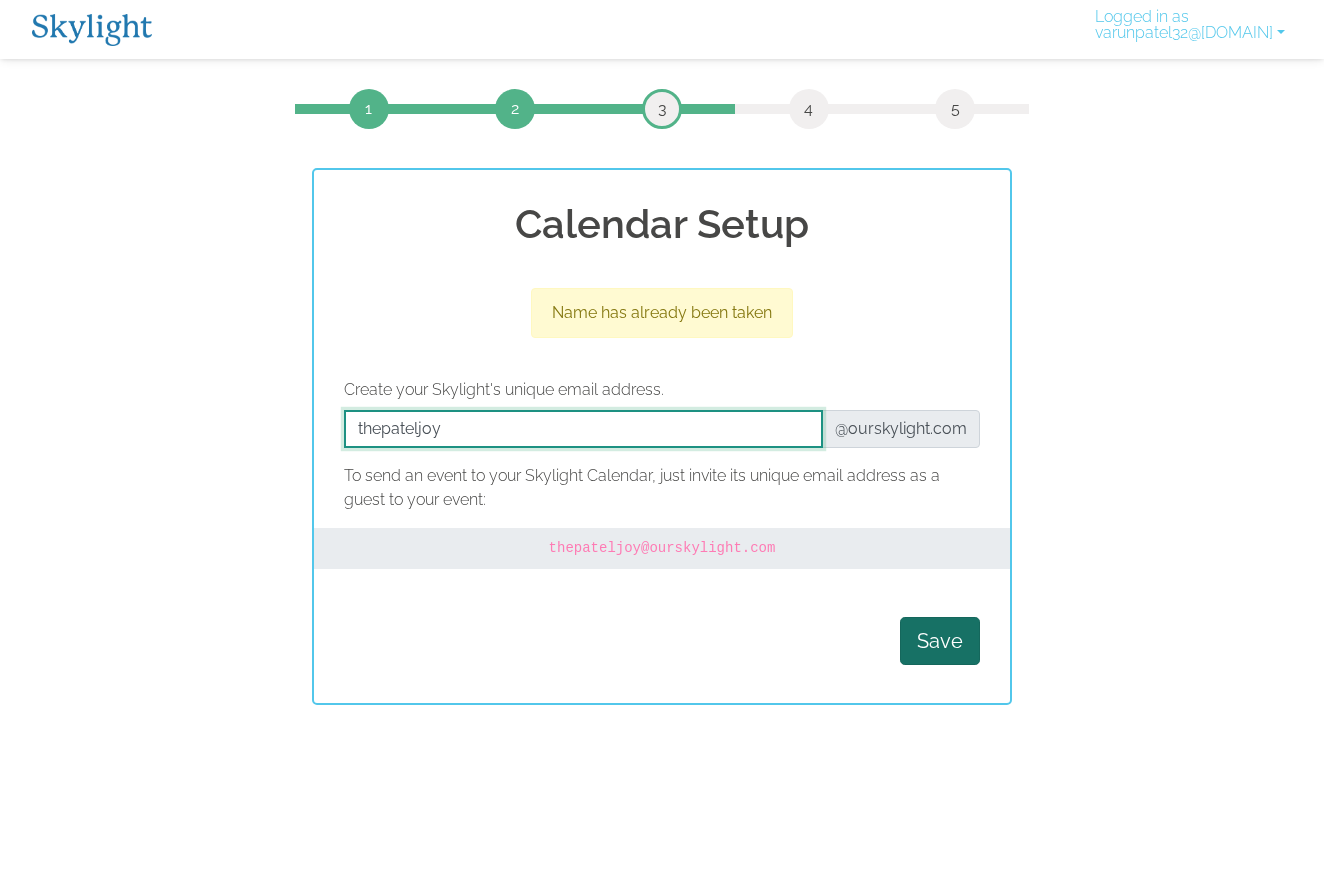 type on "thepateljoy" 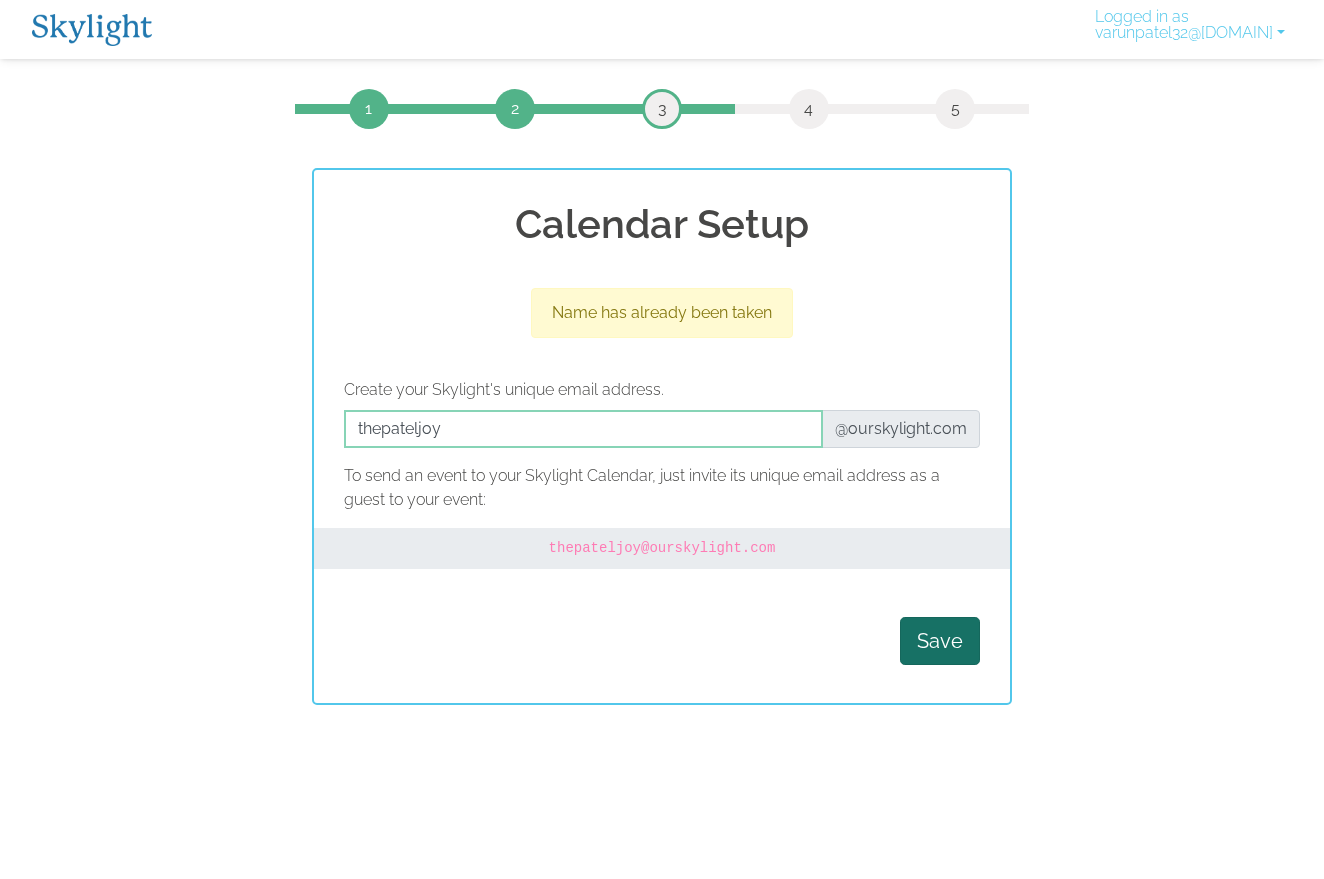 click on "Save" at bounding box center [940, 641] 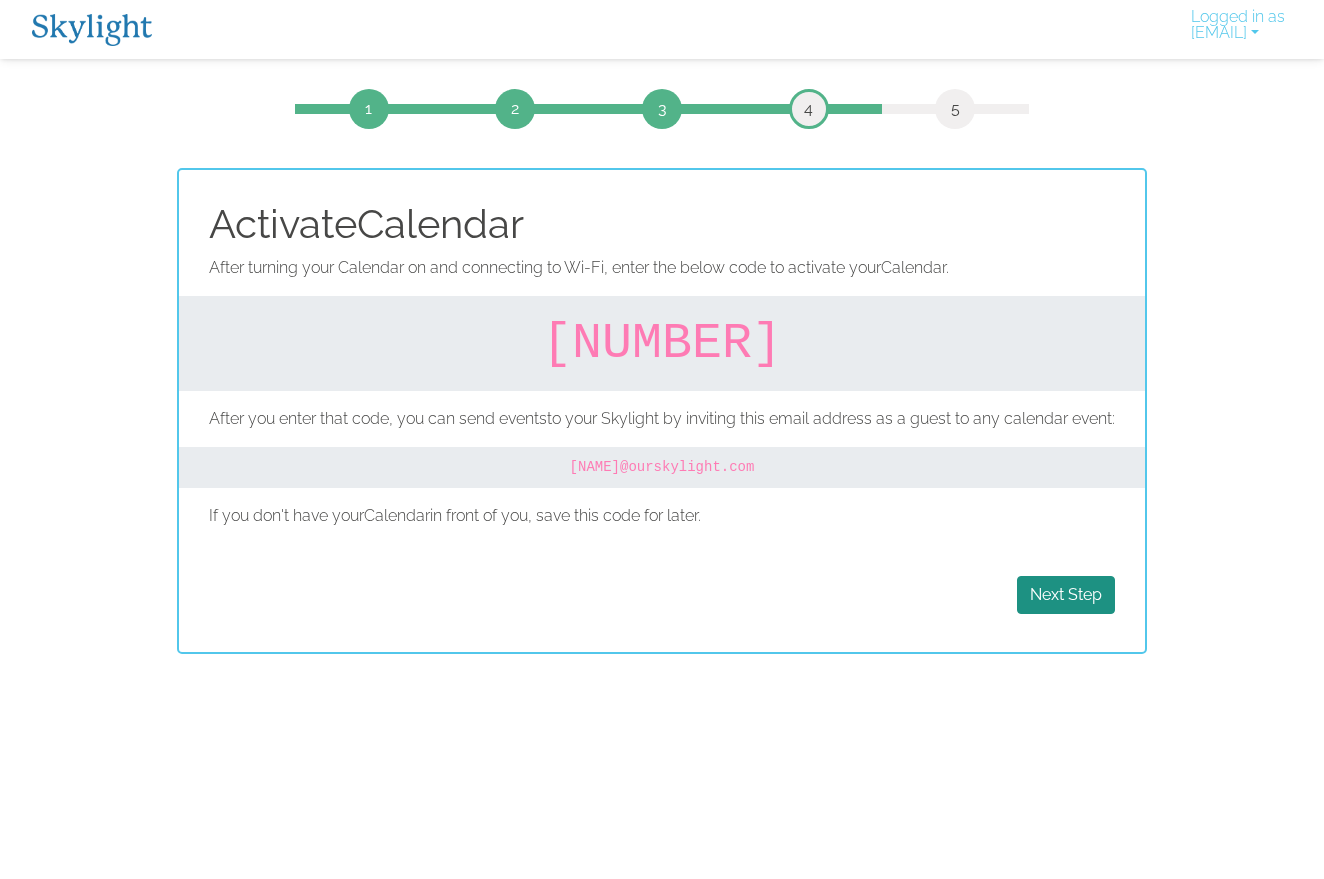 scroll, scrollTop: 0, scrollLeft: 0, axis: both 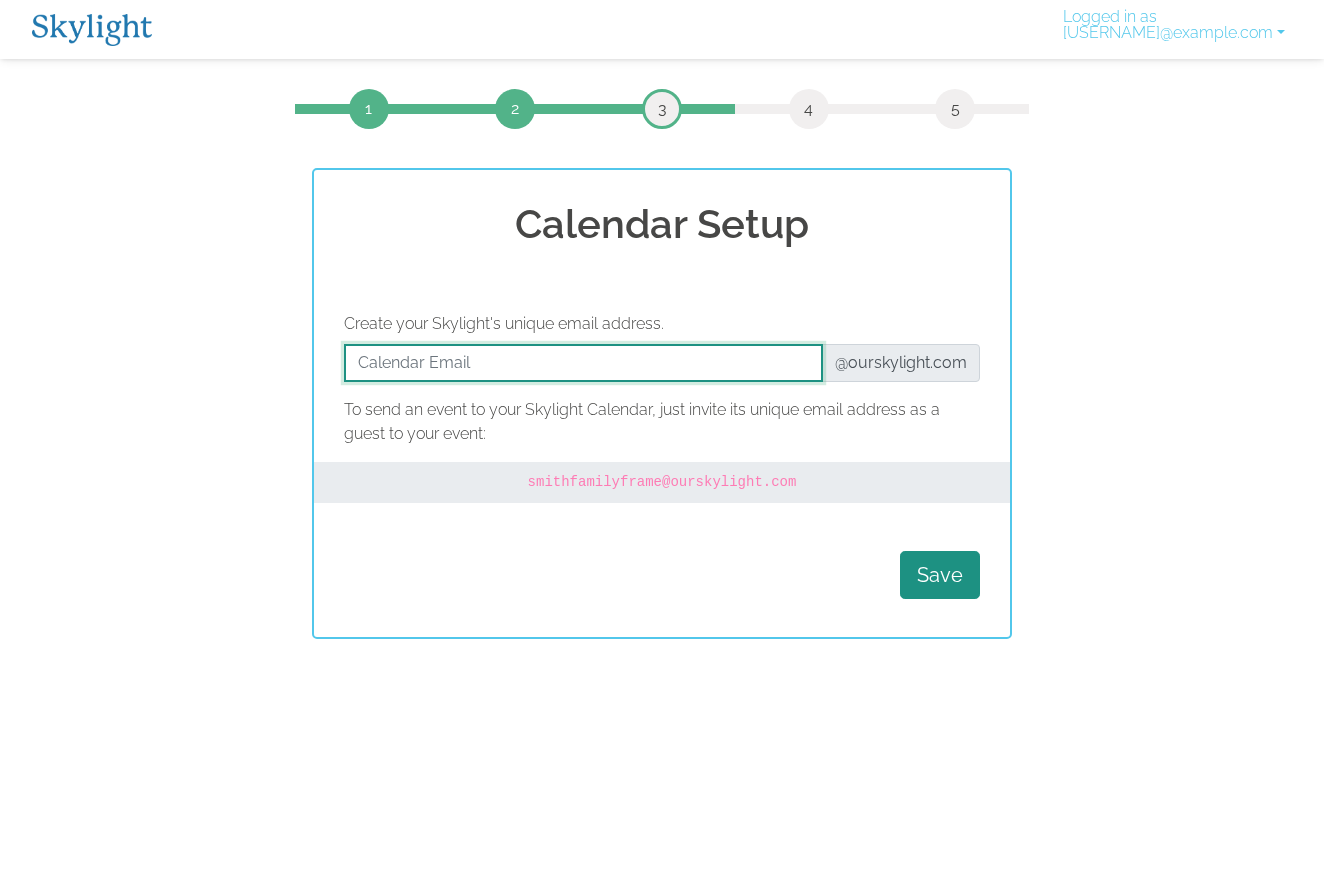 click at bounding box center (583, 363) 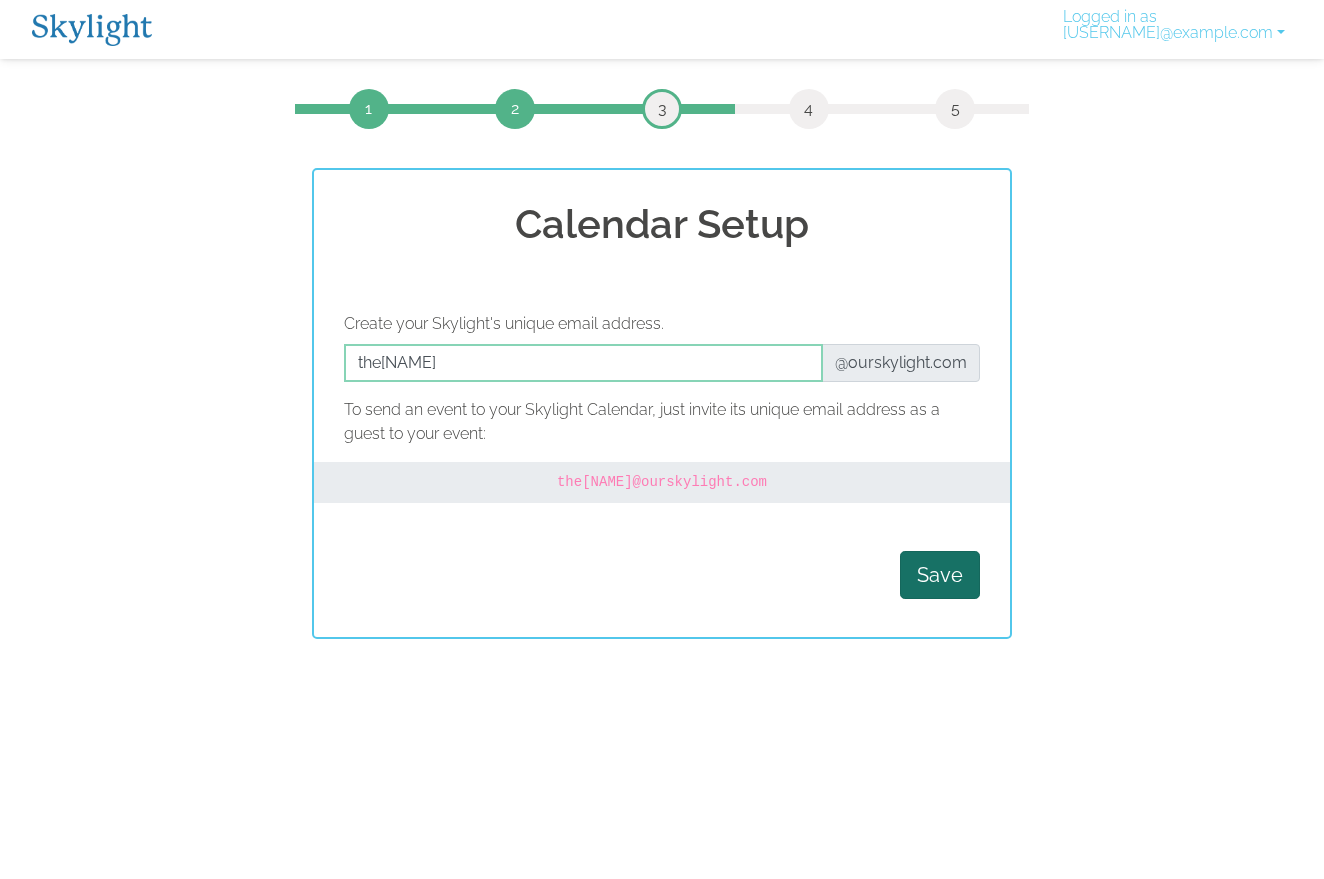 click on "Save" at bounding box center (940, 575) 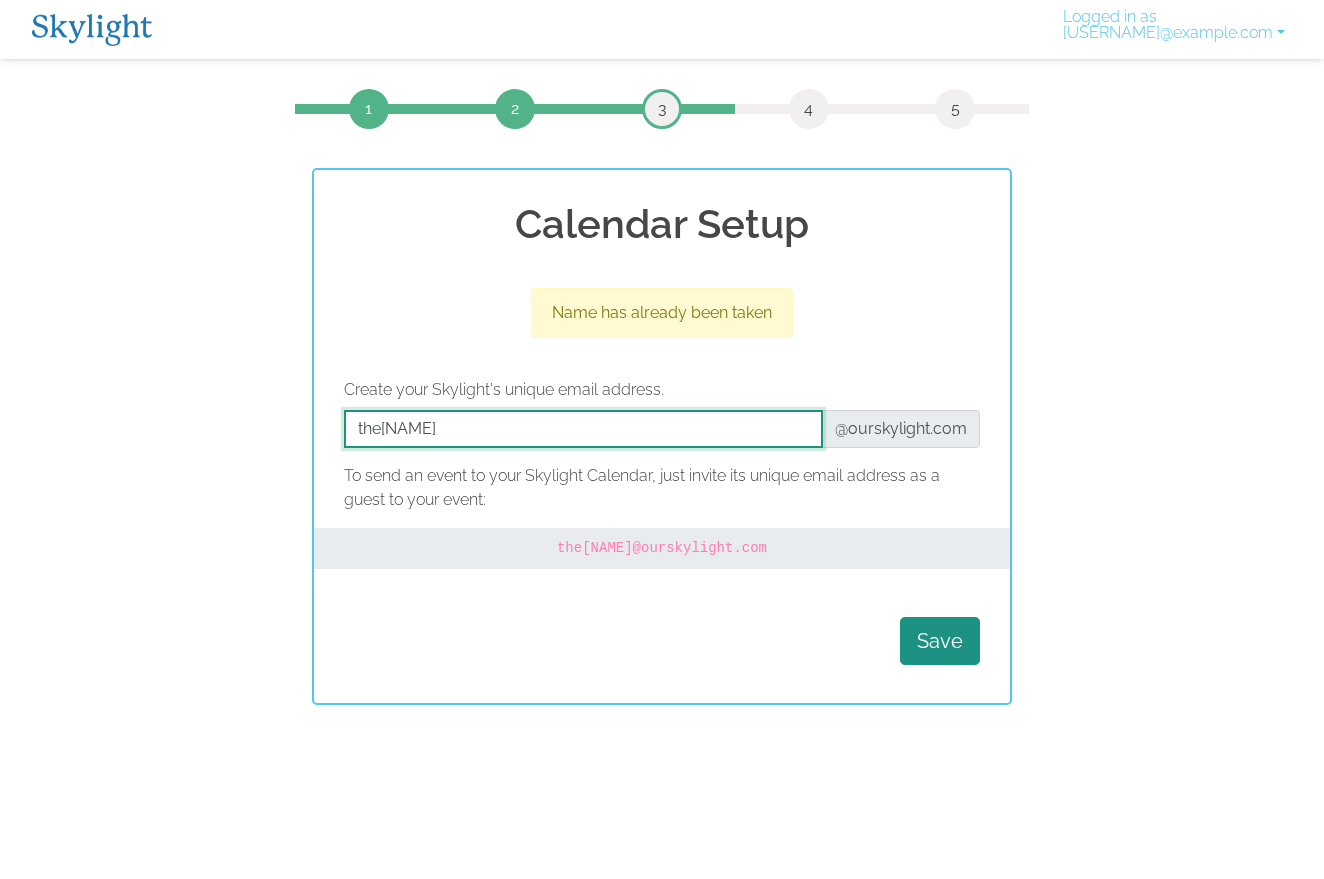 click at bounding box center (583, 429) 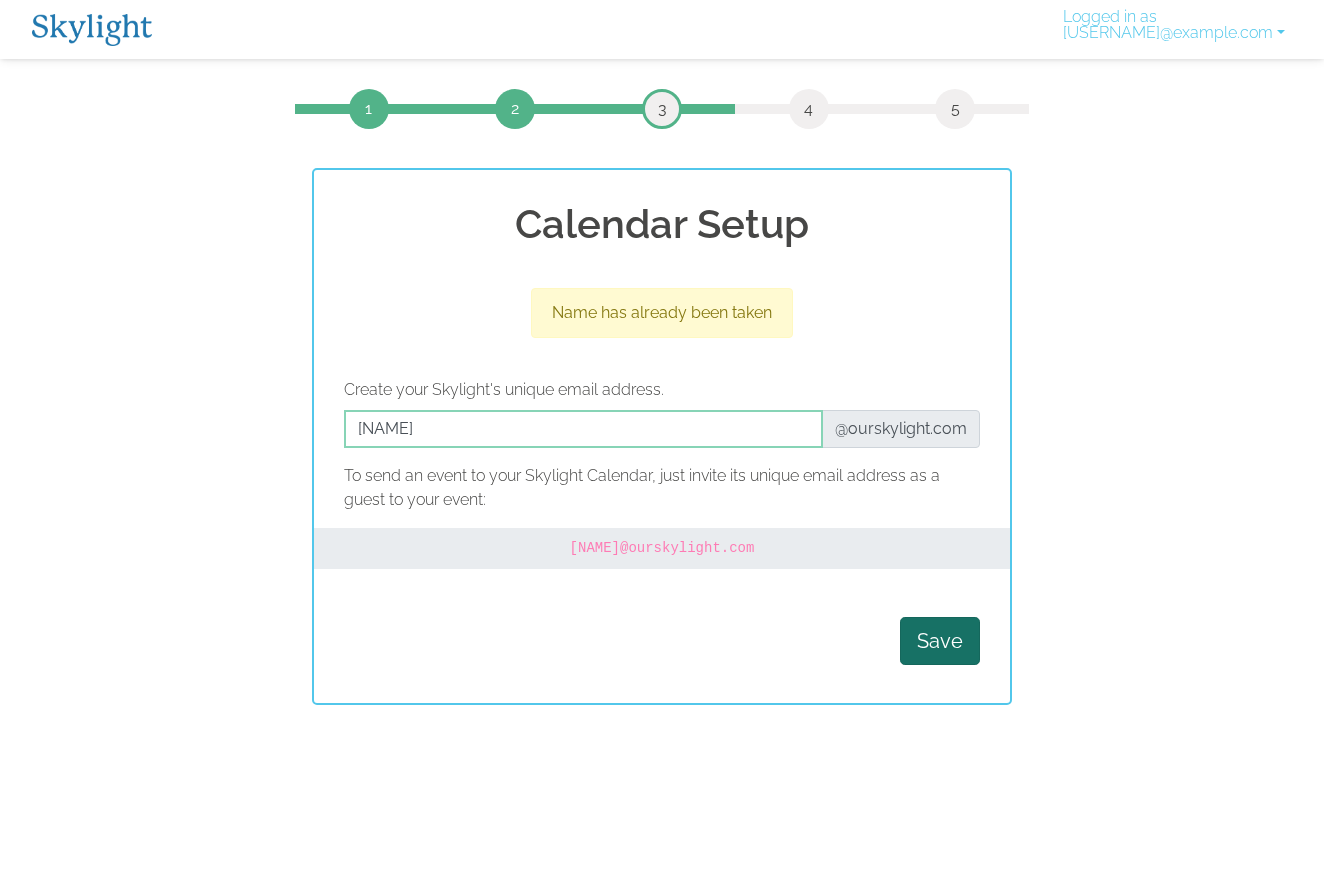 click on "Save" at bounding box center (940, 641) 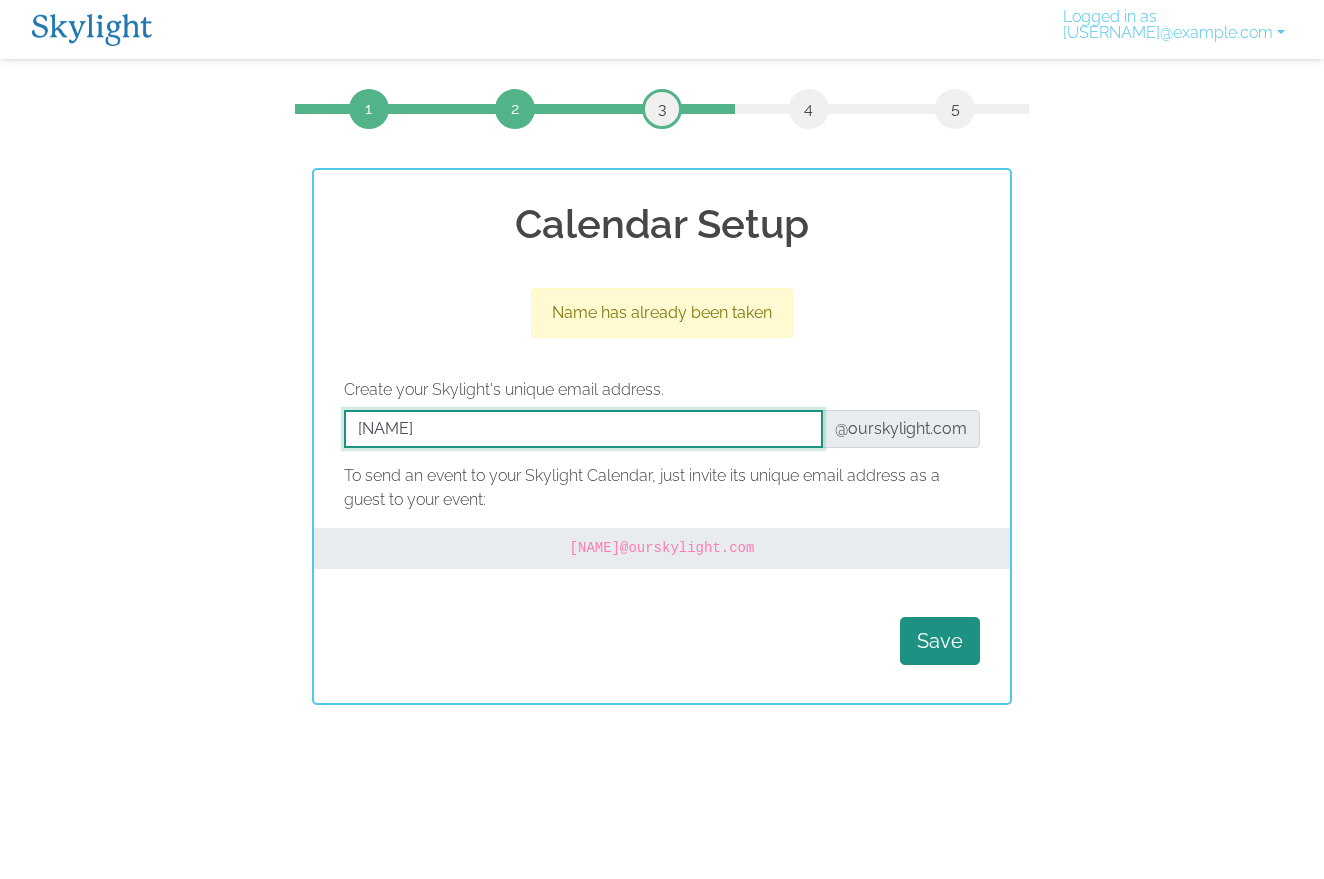 click at bounding box center (583, 429) 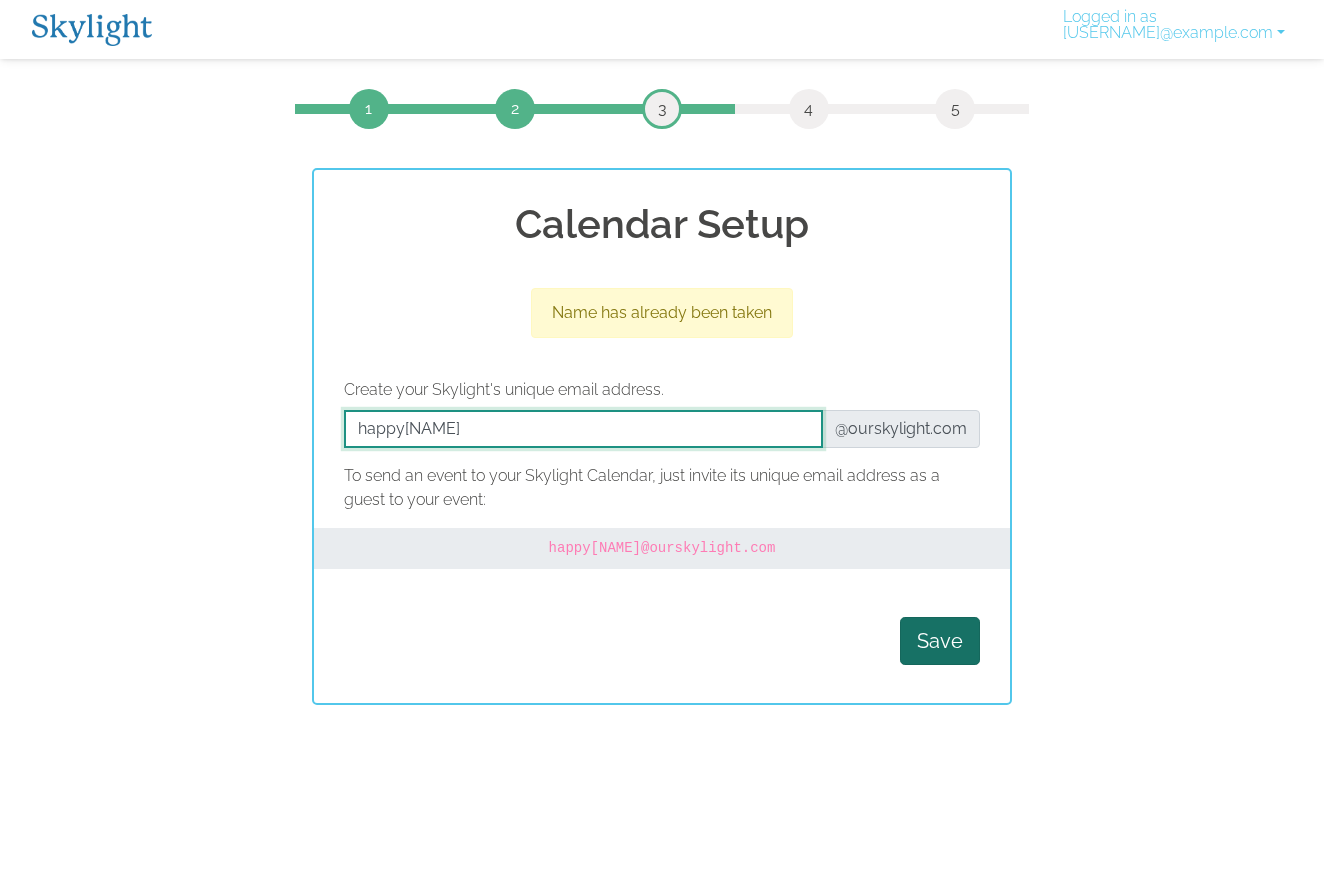 type on "happypatelfamily" 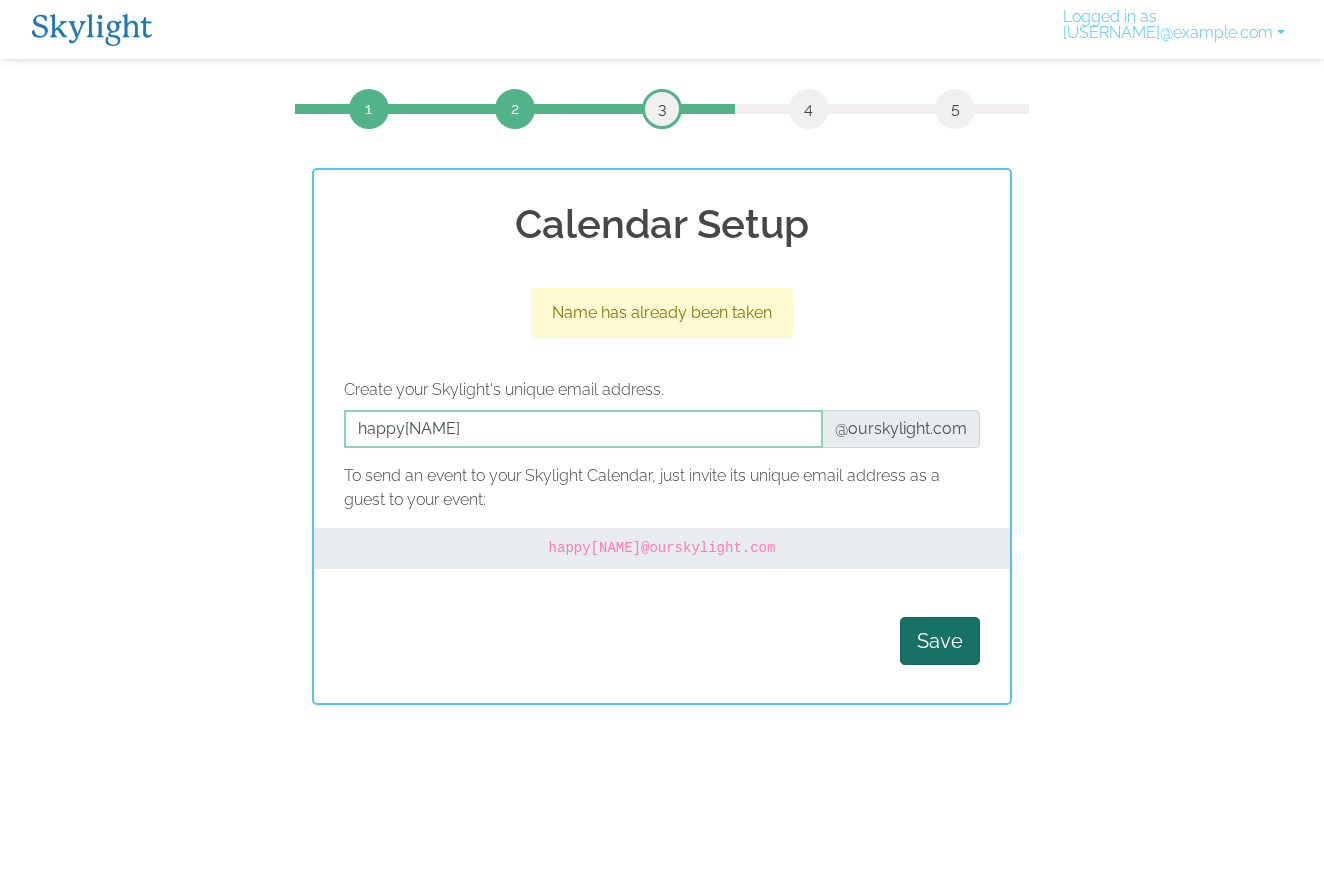 click on "Save" at bounding box center [940, 641] 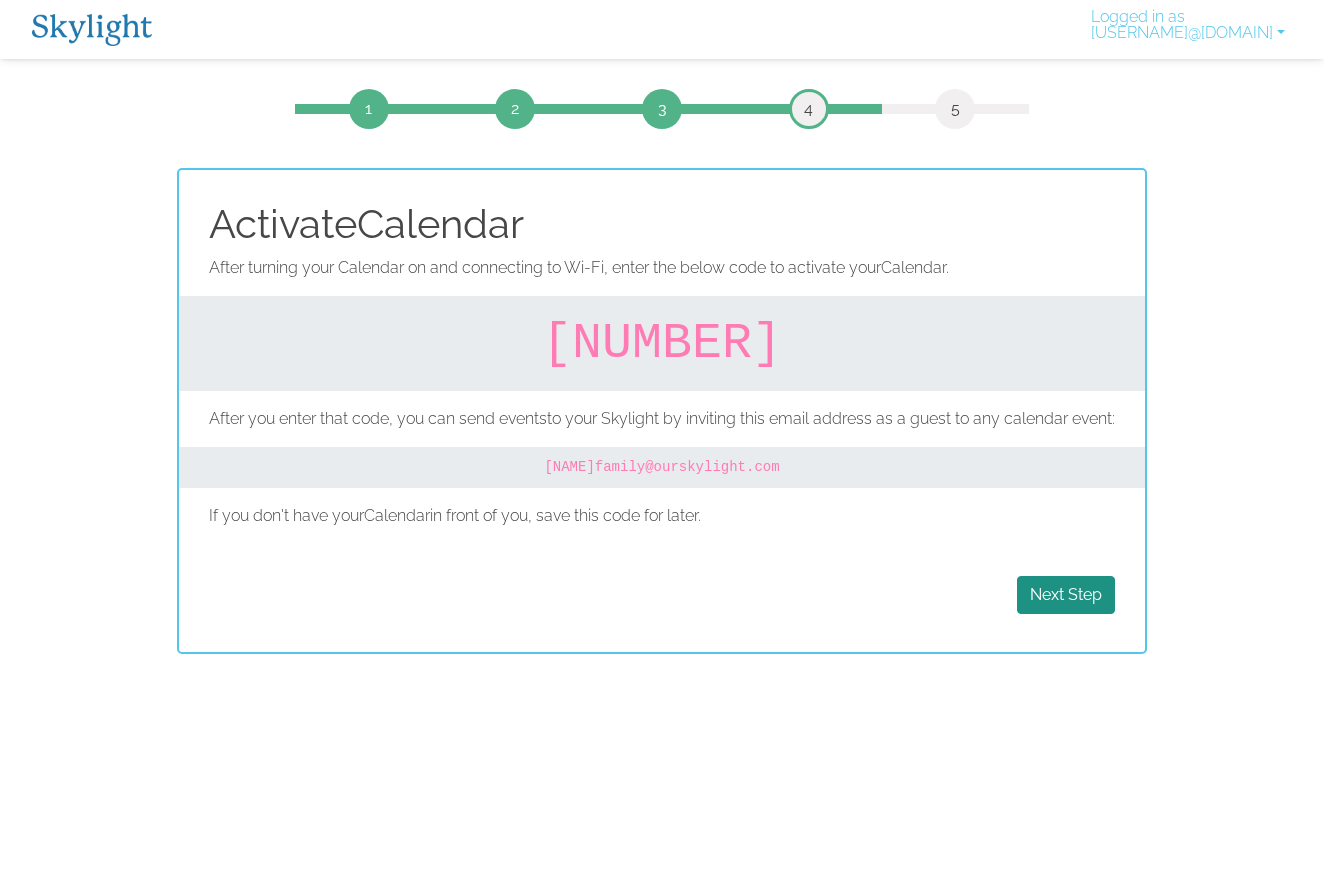 scroll, scrollTop: 0, scrollLeft: 0, axis: both 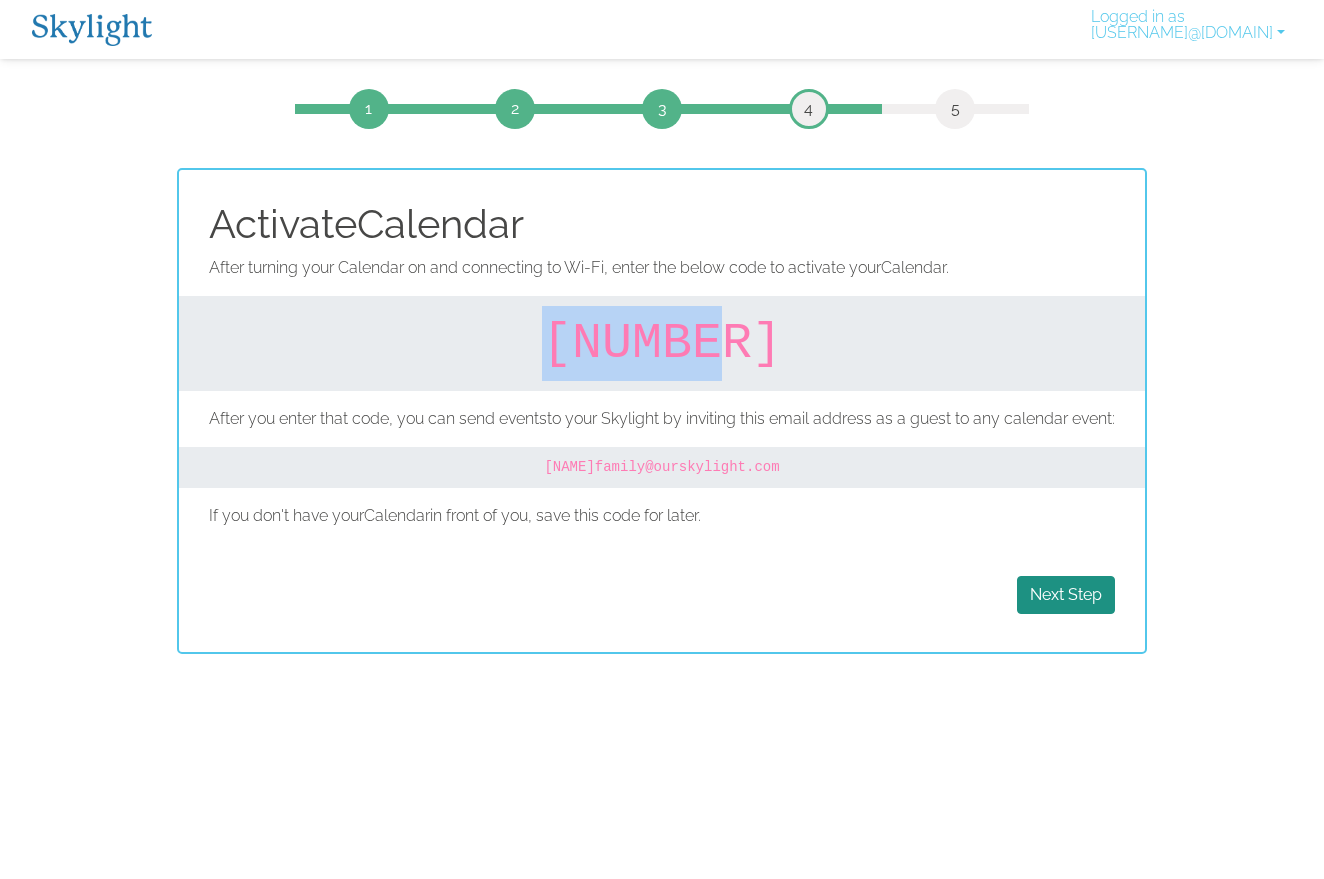 click on "235009" at bounding box center (662, 343) 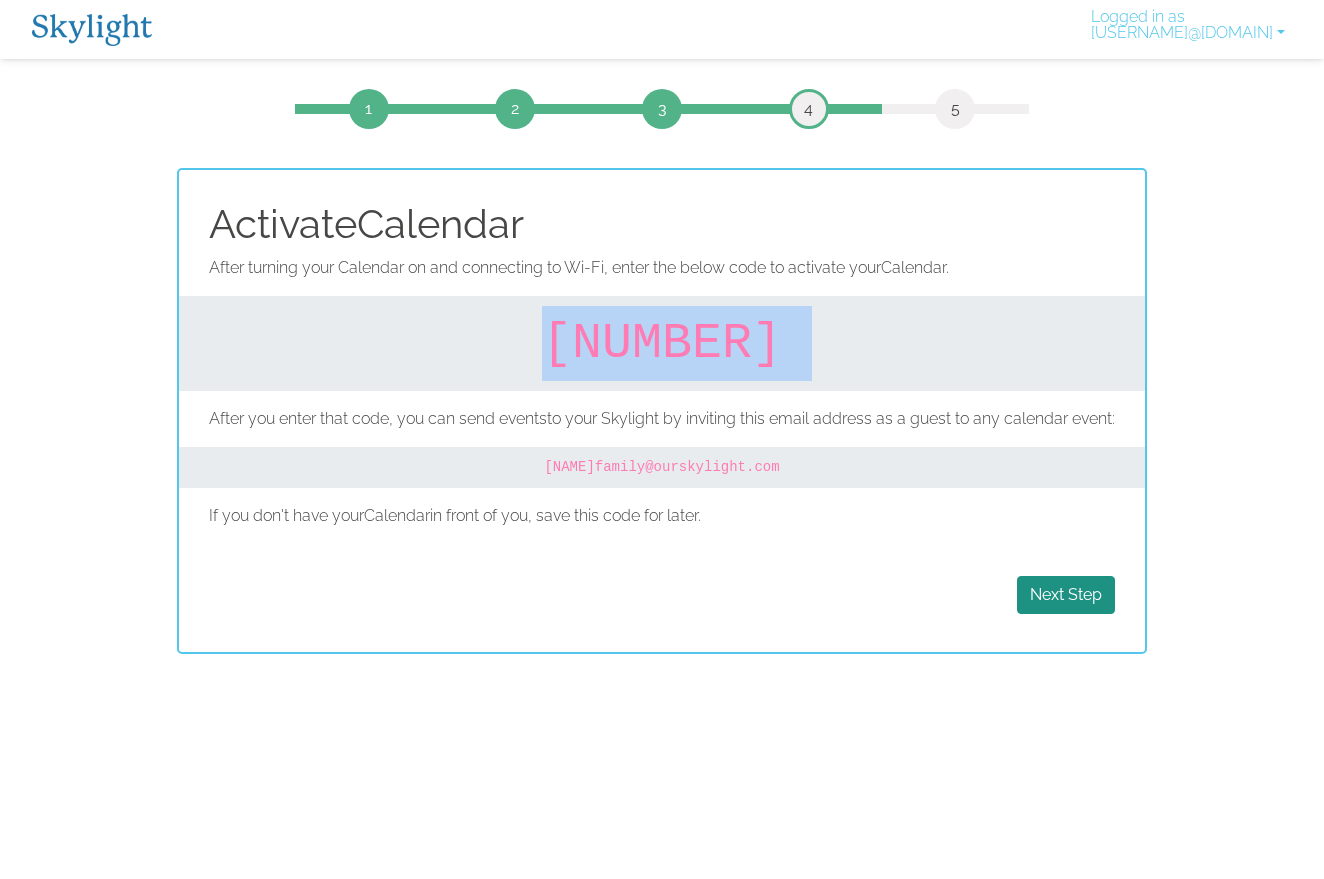 click on "235009" at bounding box center [662, 343] 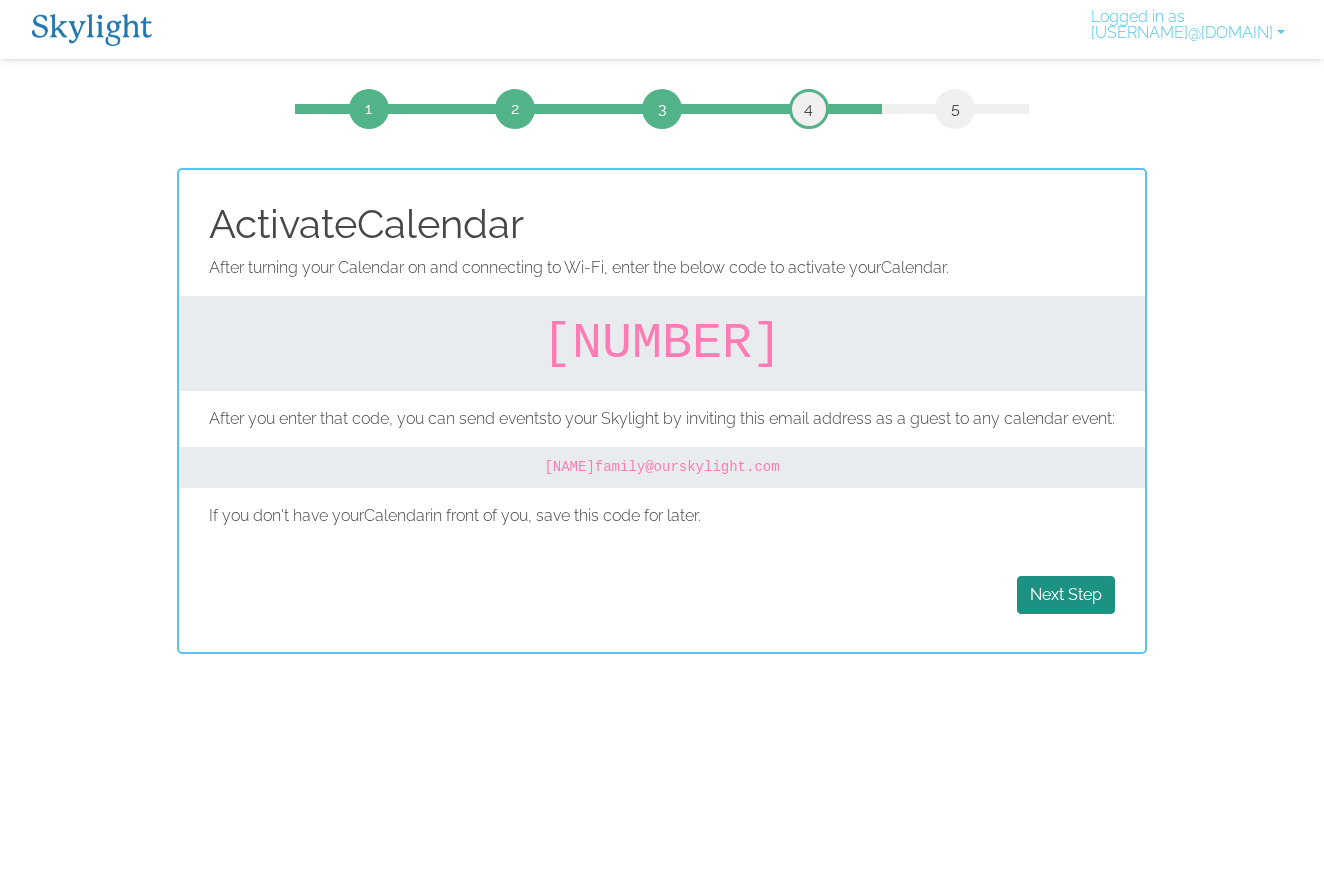 click on "235009" at bounding box center [662, 343] 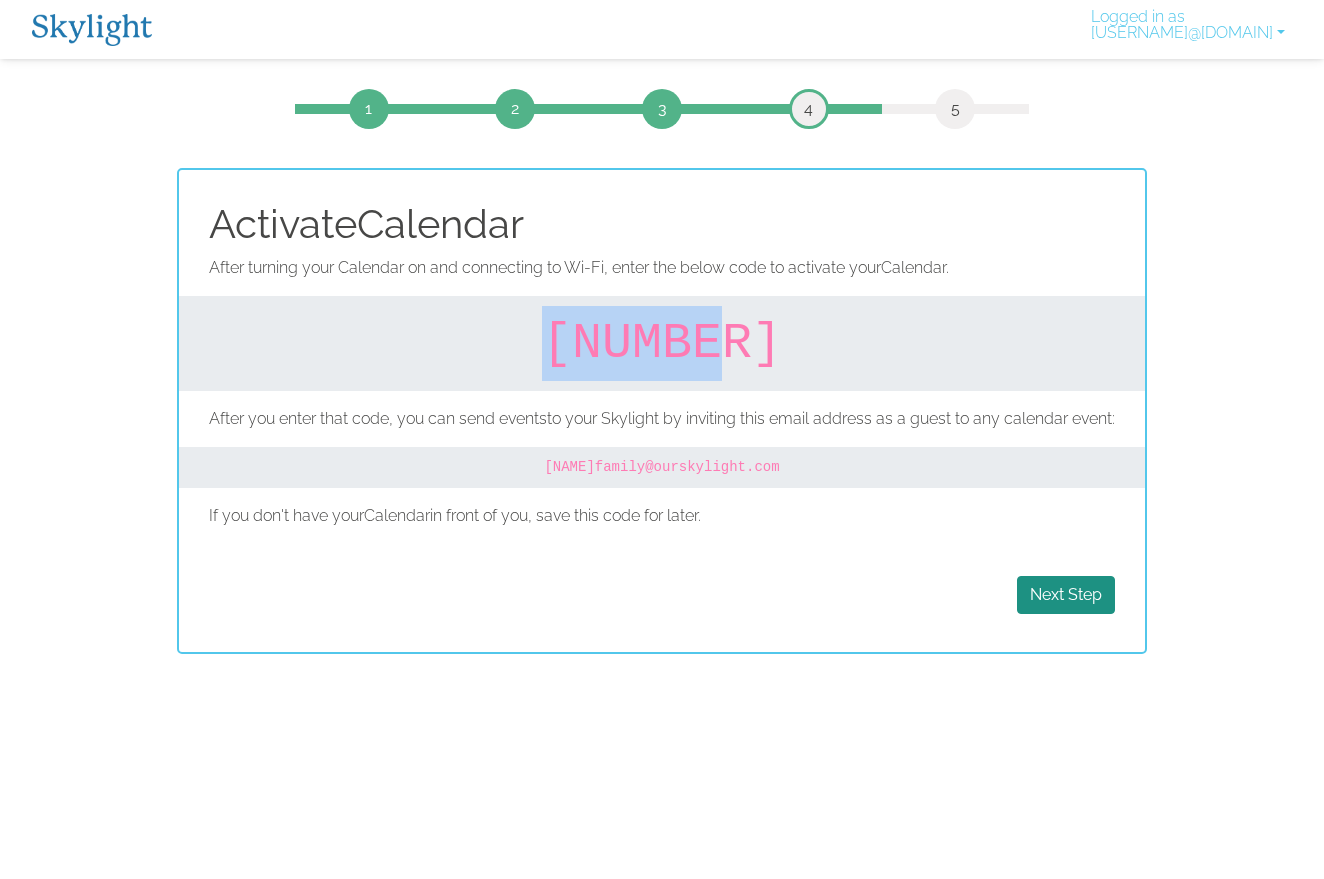 click on "235009" at bounding box center [662, 343] 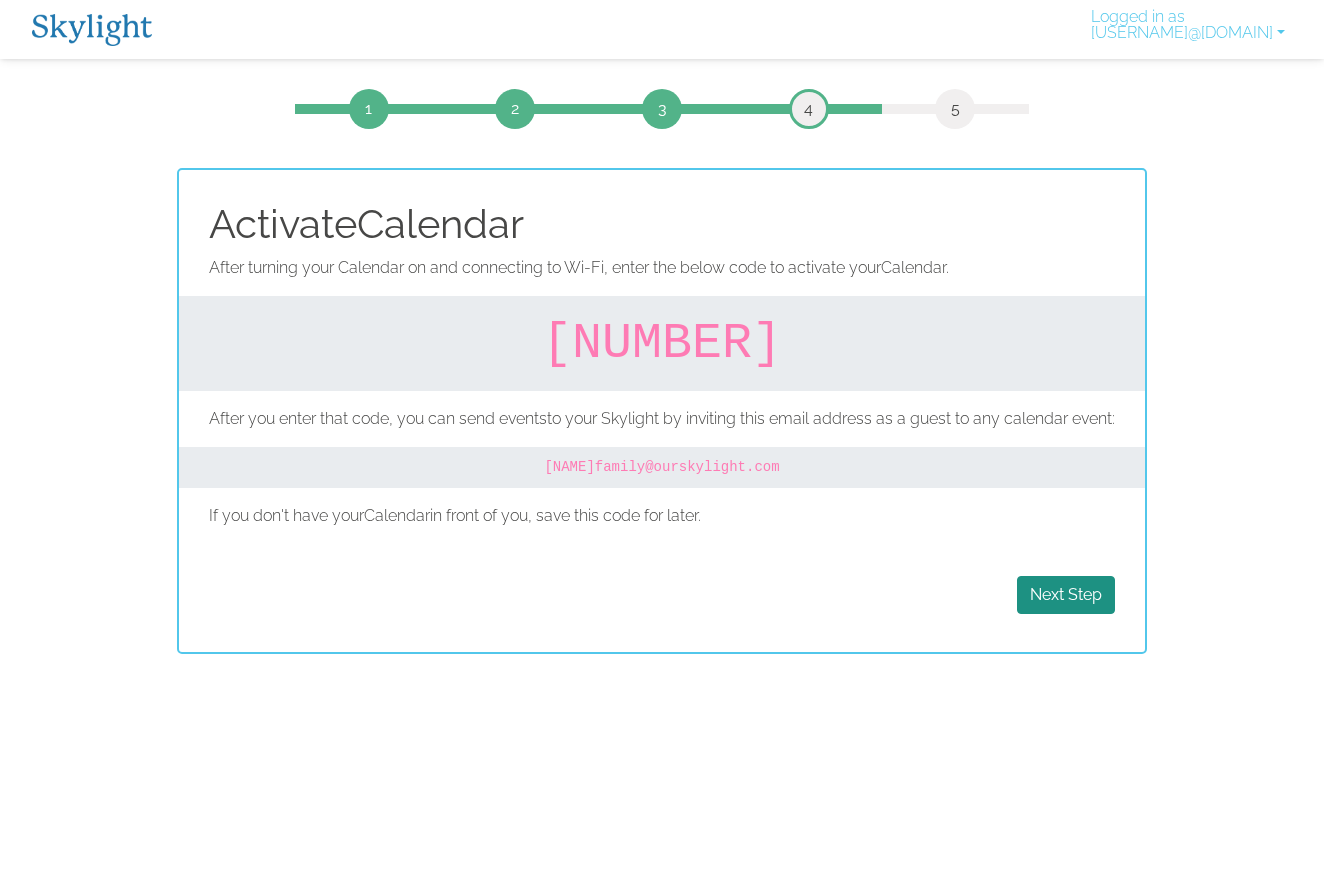 click on "235009" at bounding box center [662, 343] 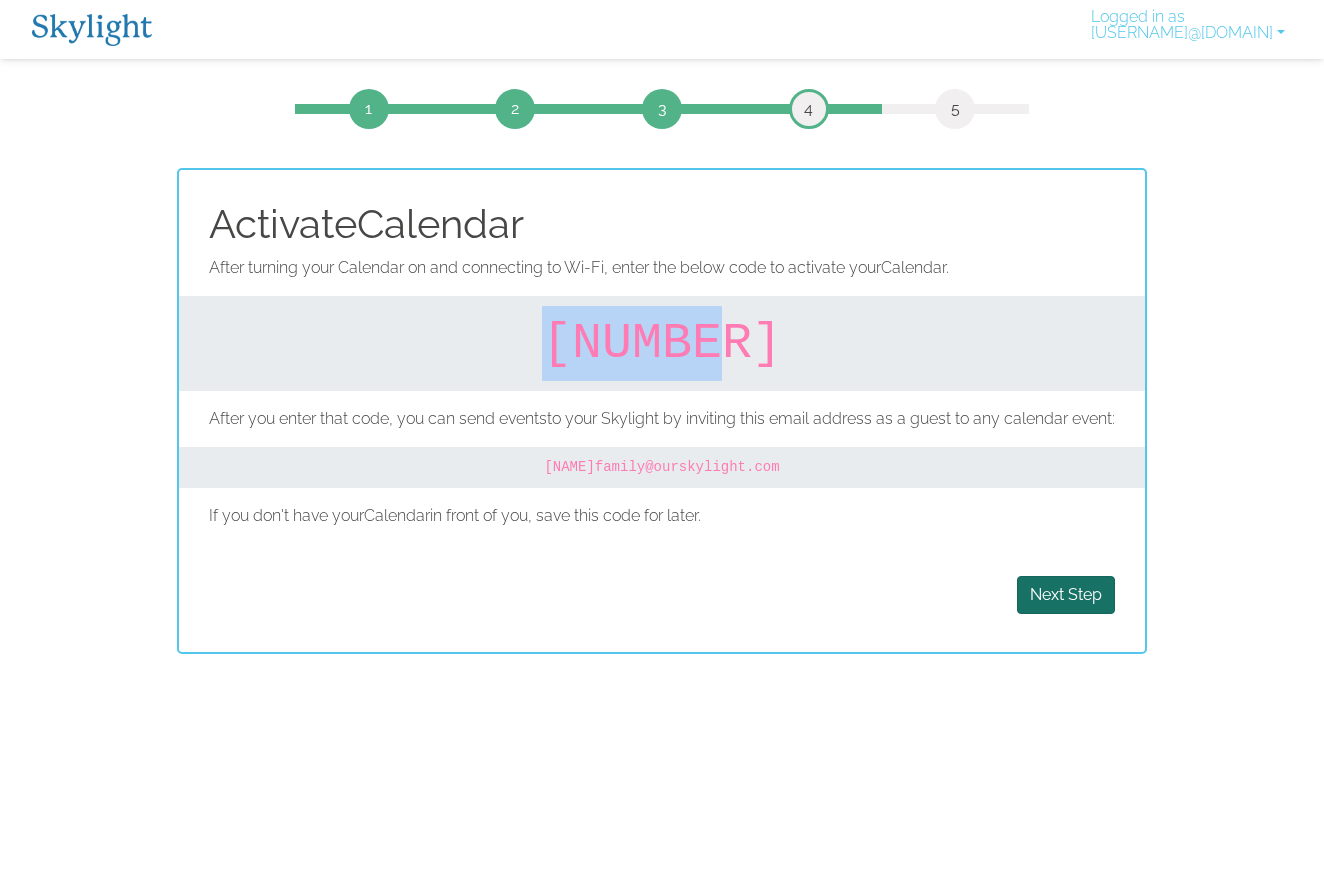 click on "Next Step" at bounding box center [1066, 595] 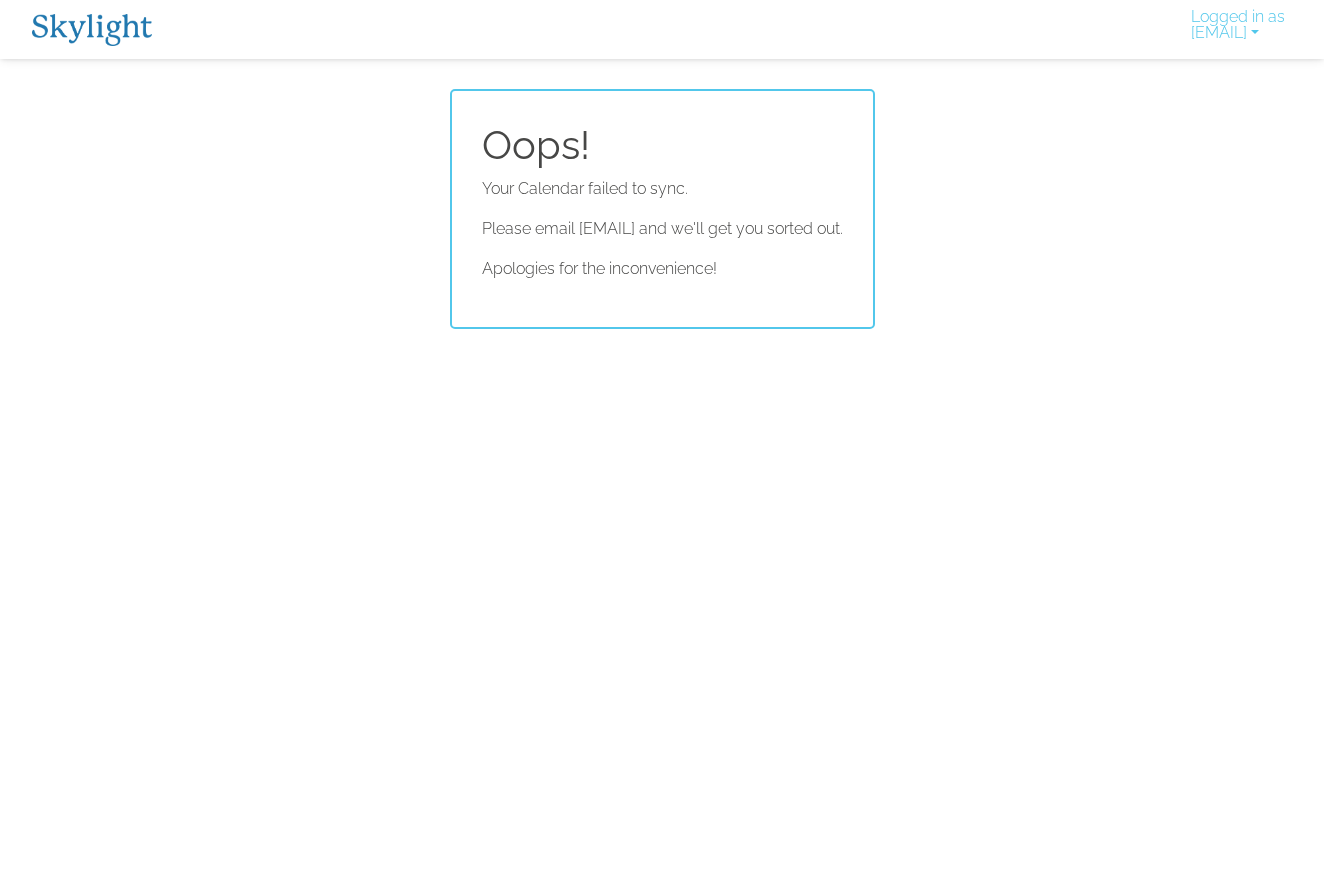 scroll, scrollTop: 0, scrollLeft: 0, axis: both 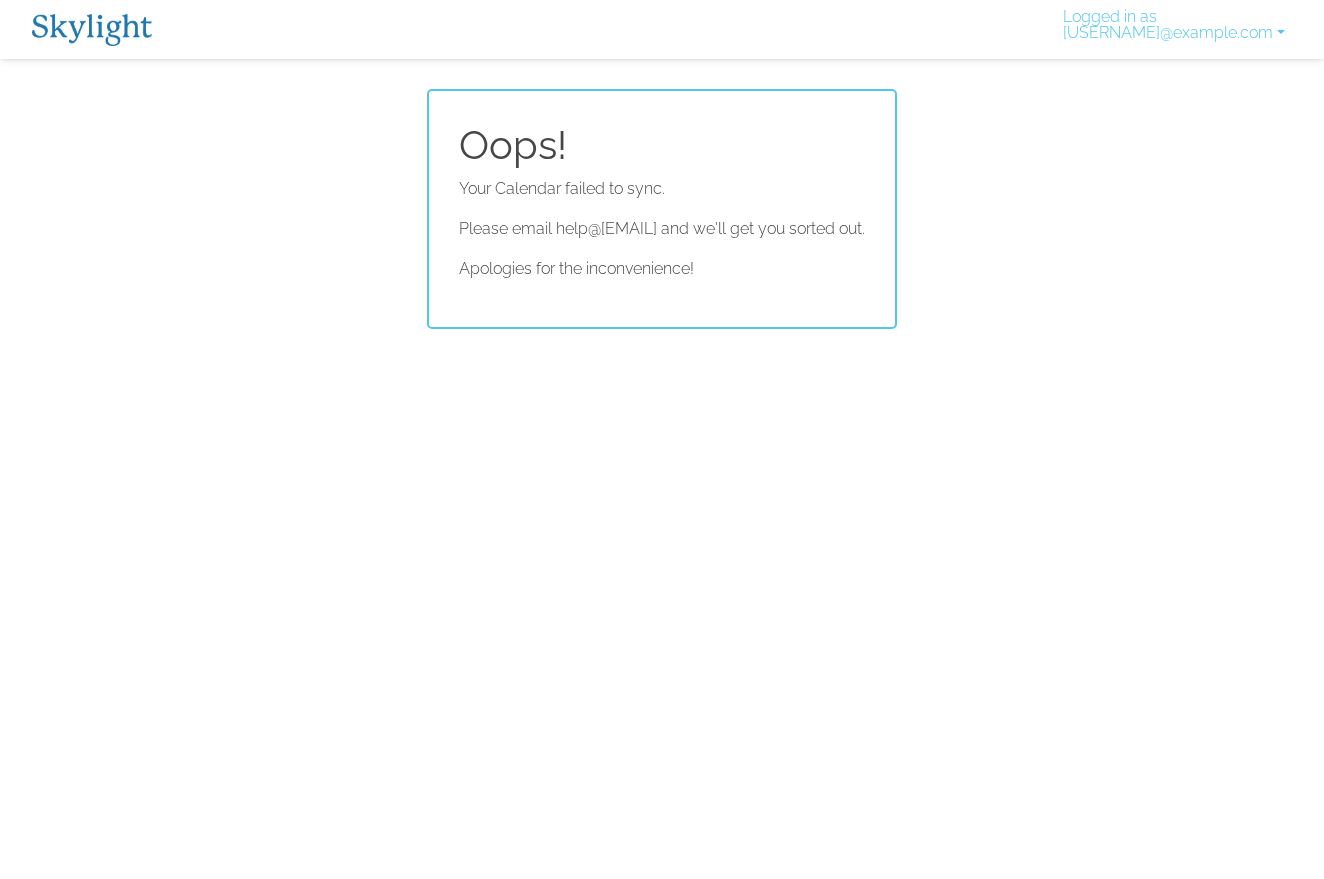 click at bounding box center [92, 30] 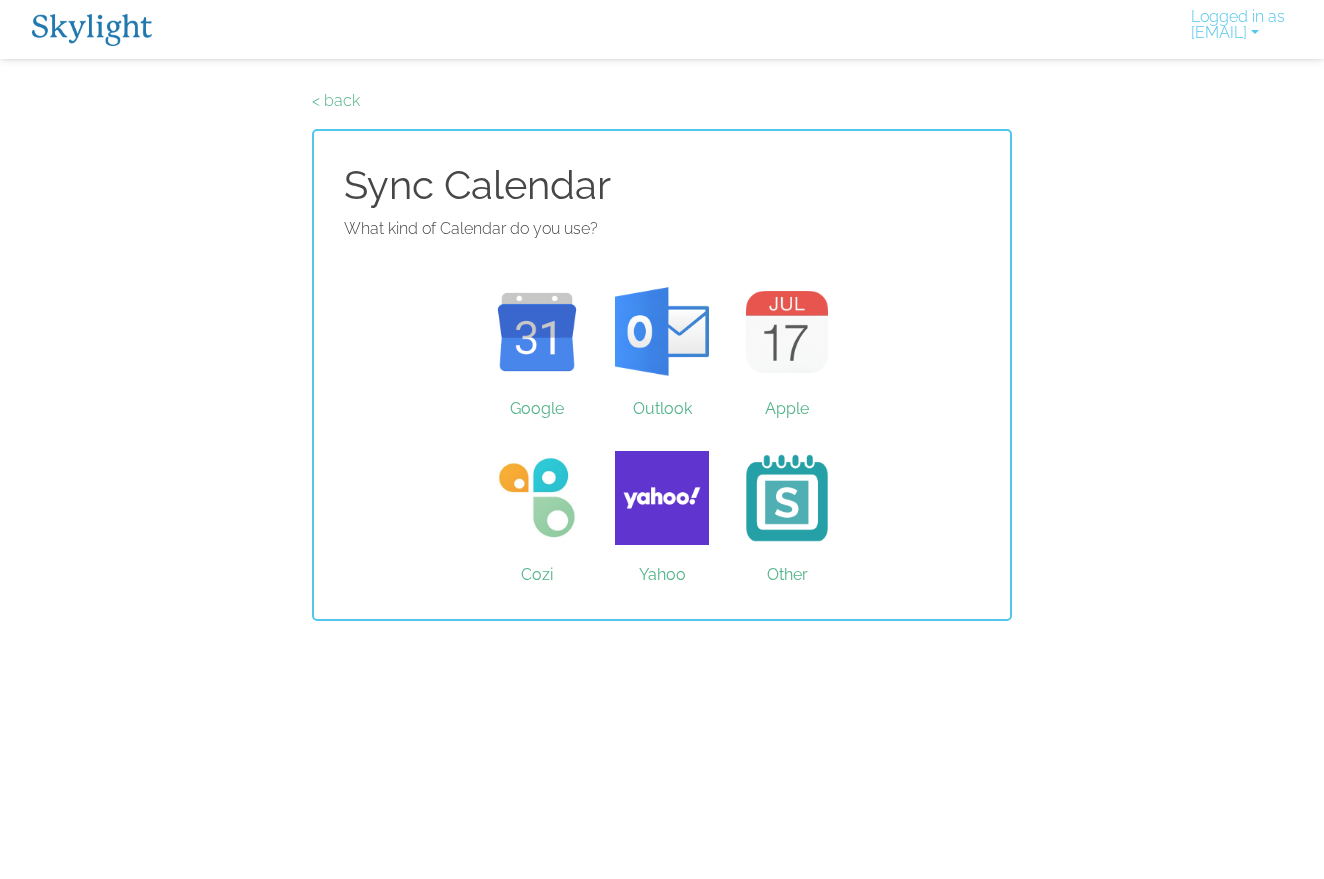 scroll, scrollTop: 0, scrollLeft: 0, axis: both 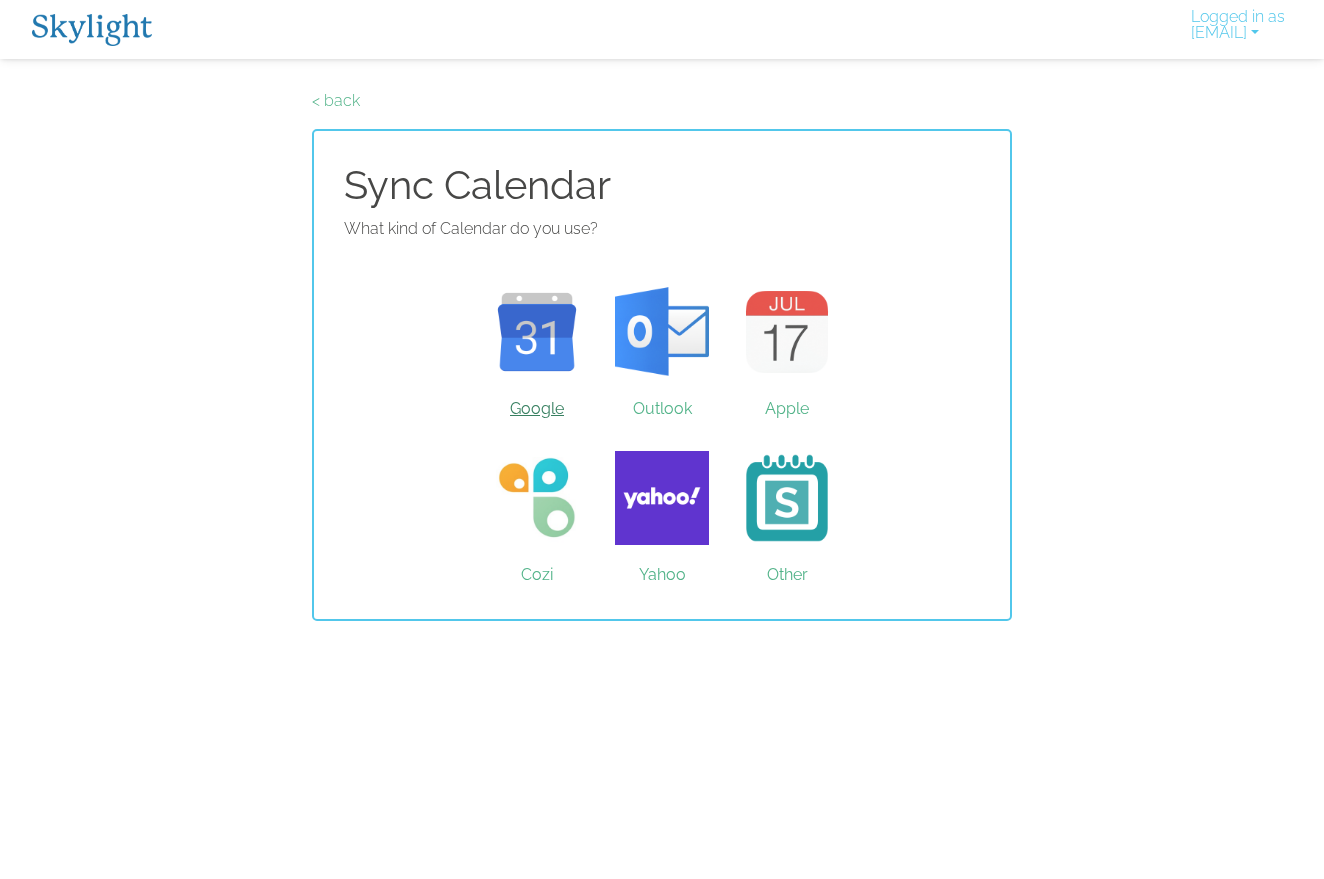 click on "Google" at bounding box center [537, 332] 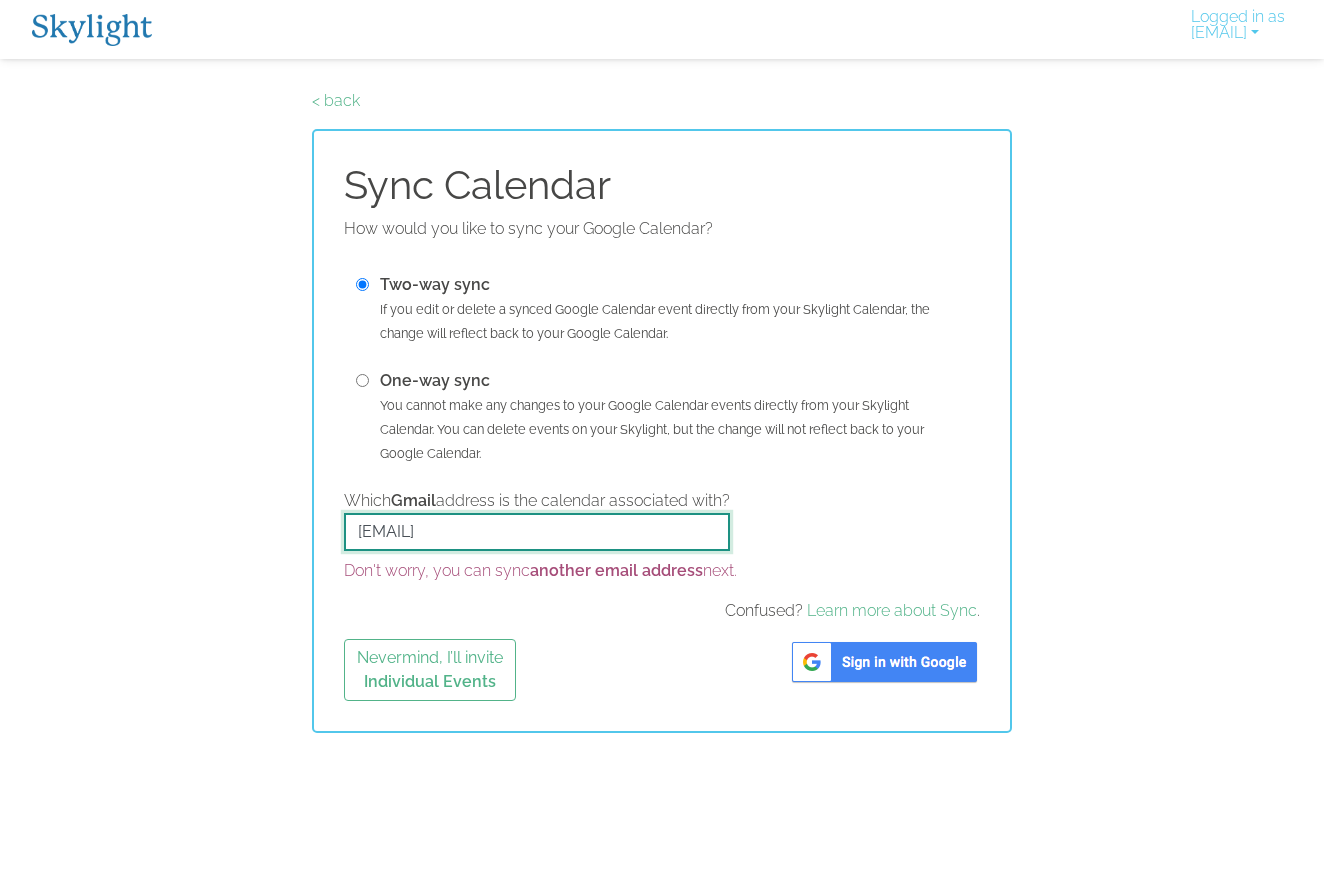 click on "[EMAIL]" at bounding box center [537, 532] 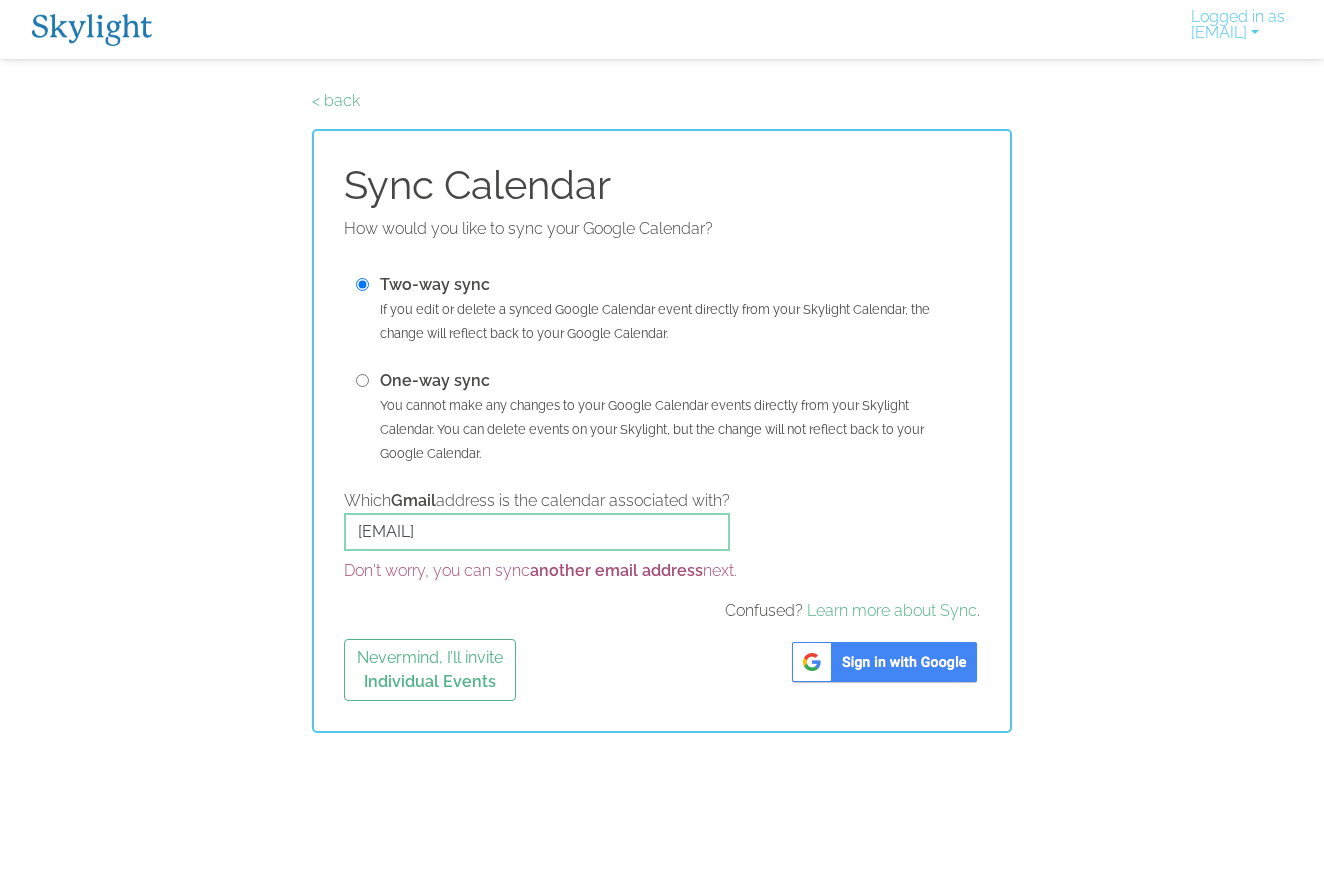 click at bounding box center (884, 662) 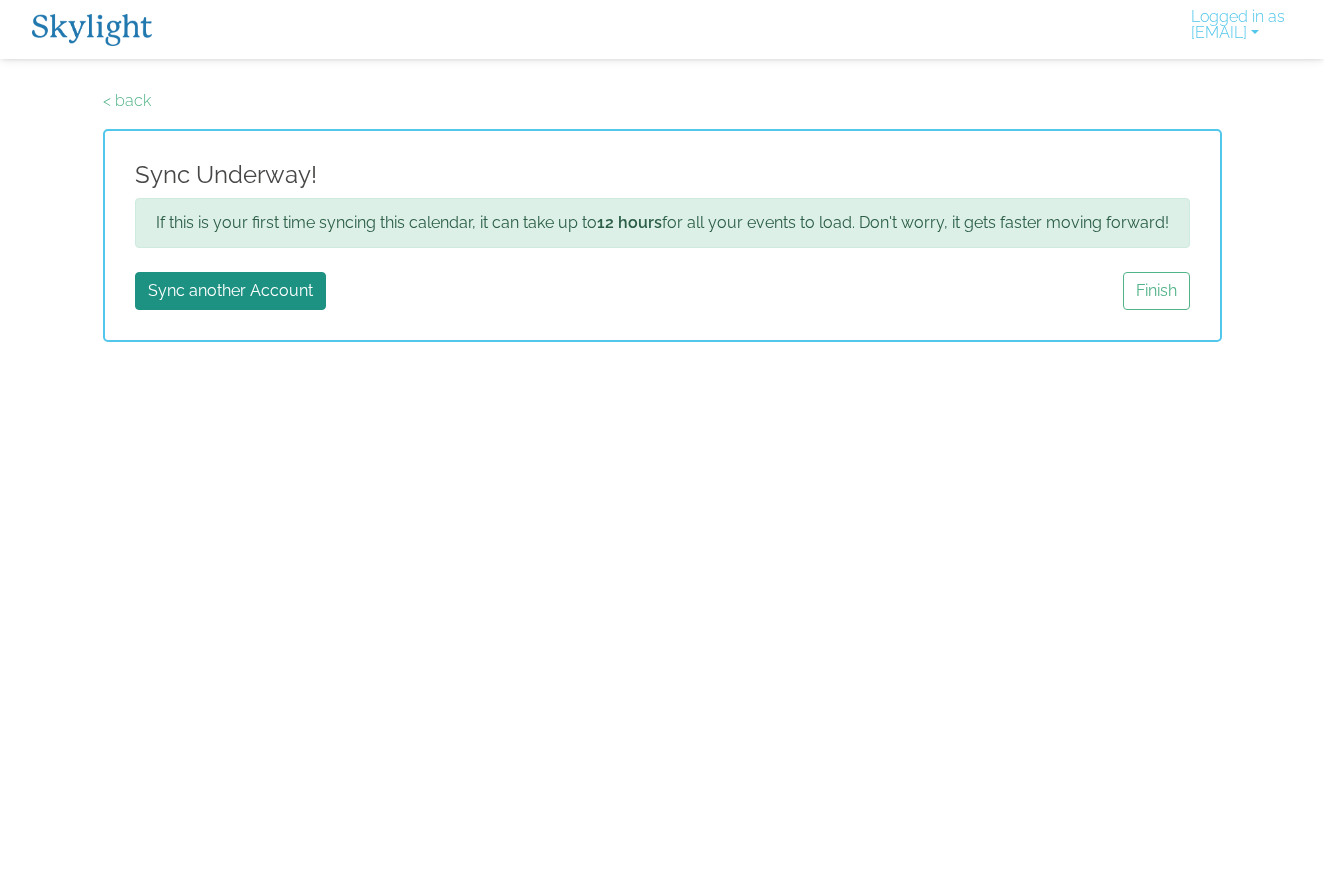 scroll, scrollTop: 0, scrollLeft: 0, axis: both 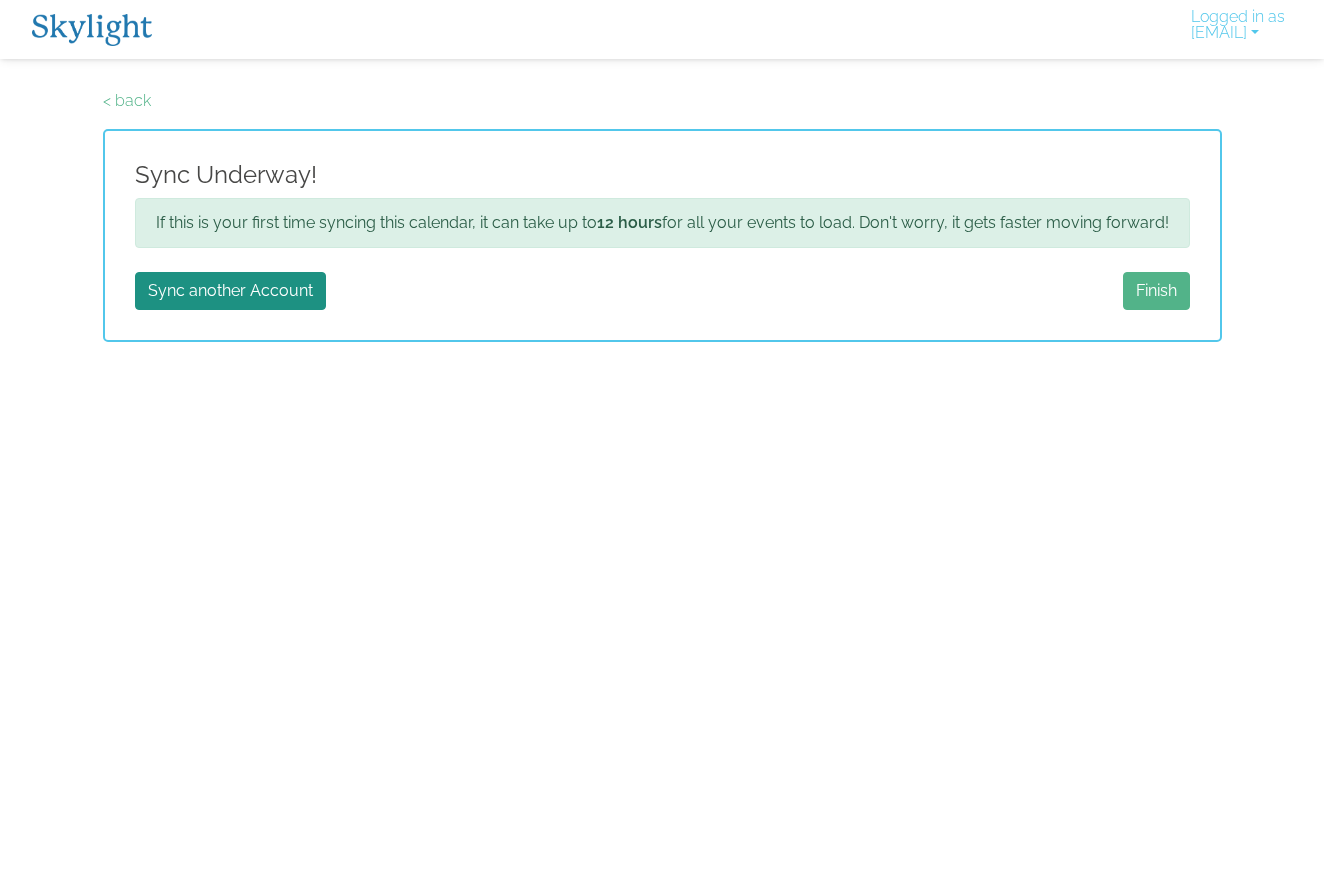 click on "Finish" at bounding box center [1156, 291] 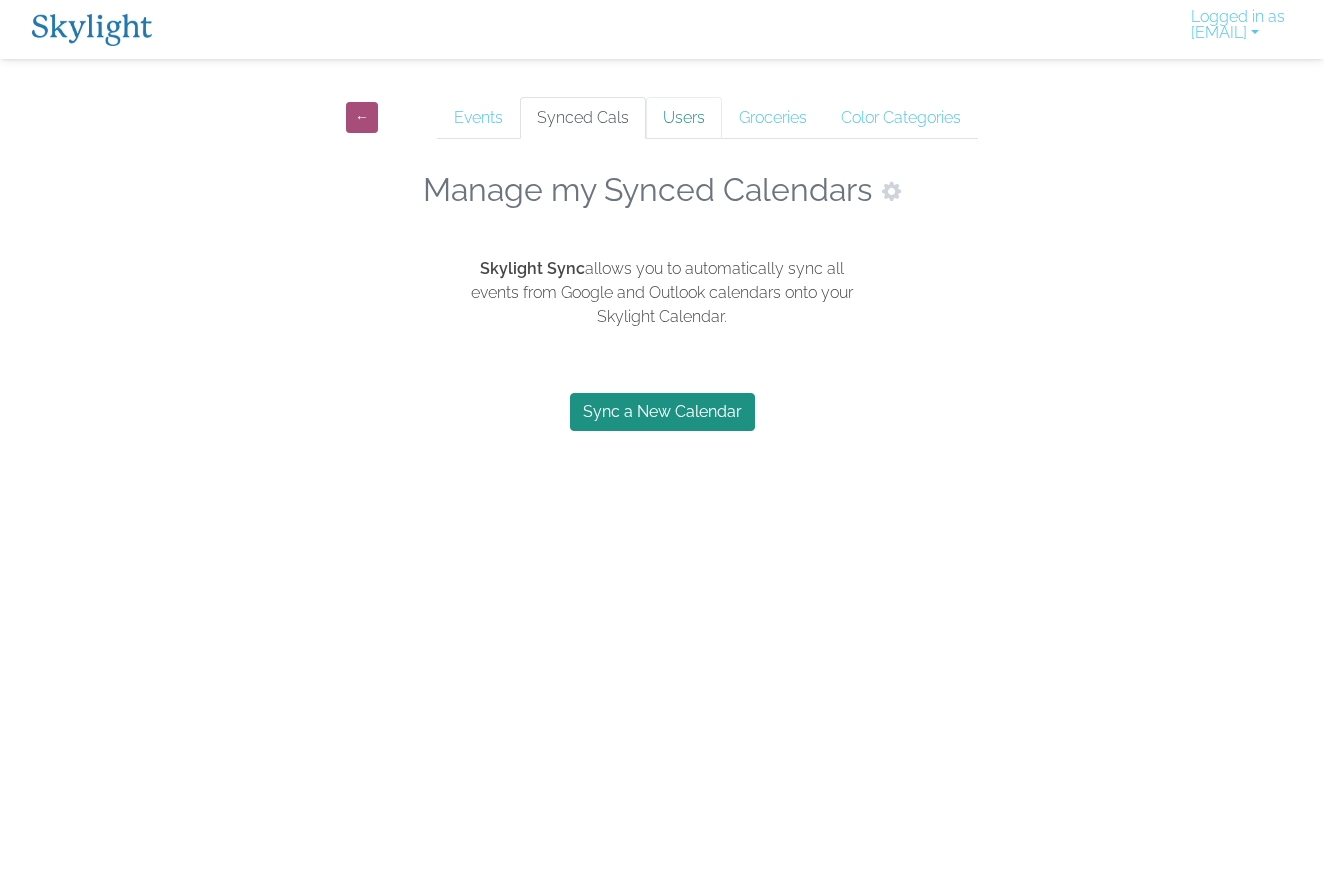 scroll, scrollTop: 0, scrollLeft: 0, axis: both 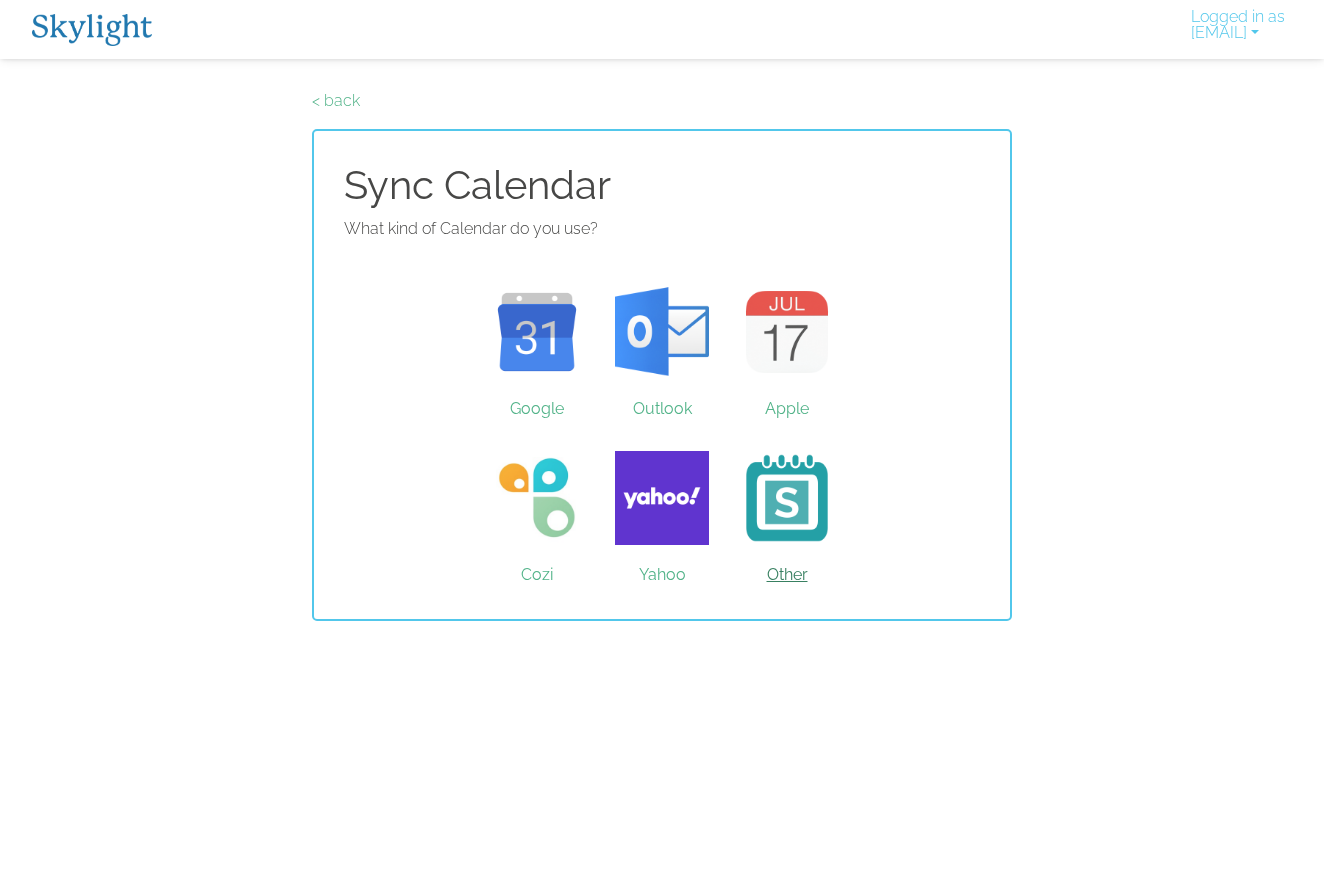 click on "Other" at bounding box center [787, 498] 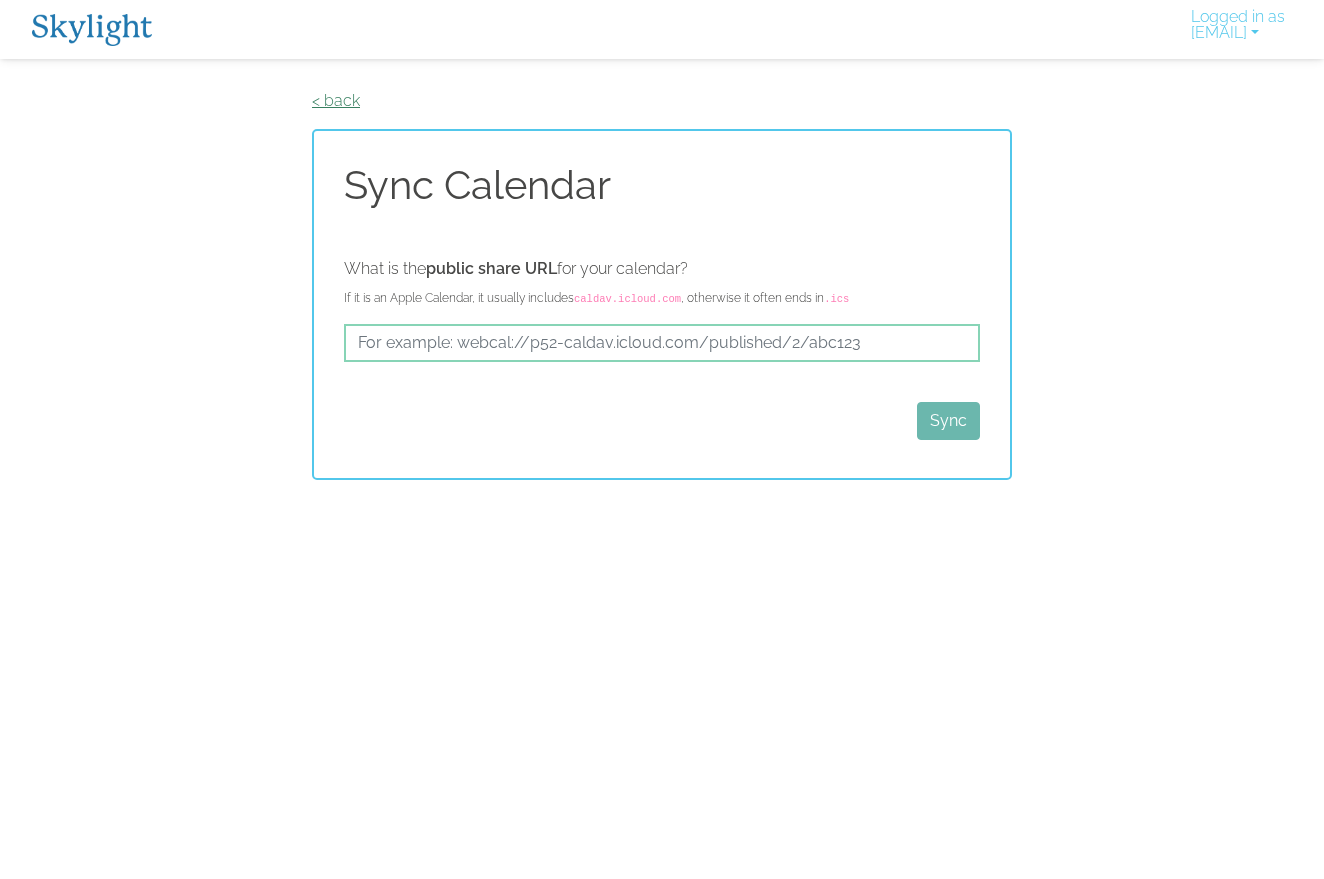 click on "< back" at bounding box center (336, 100) 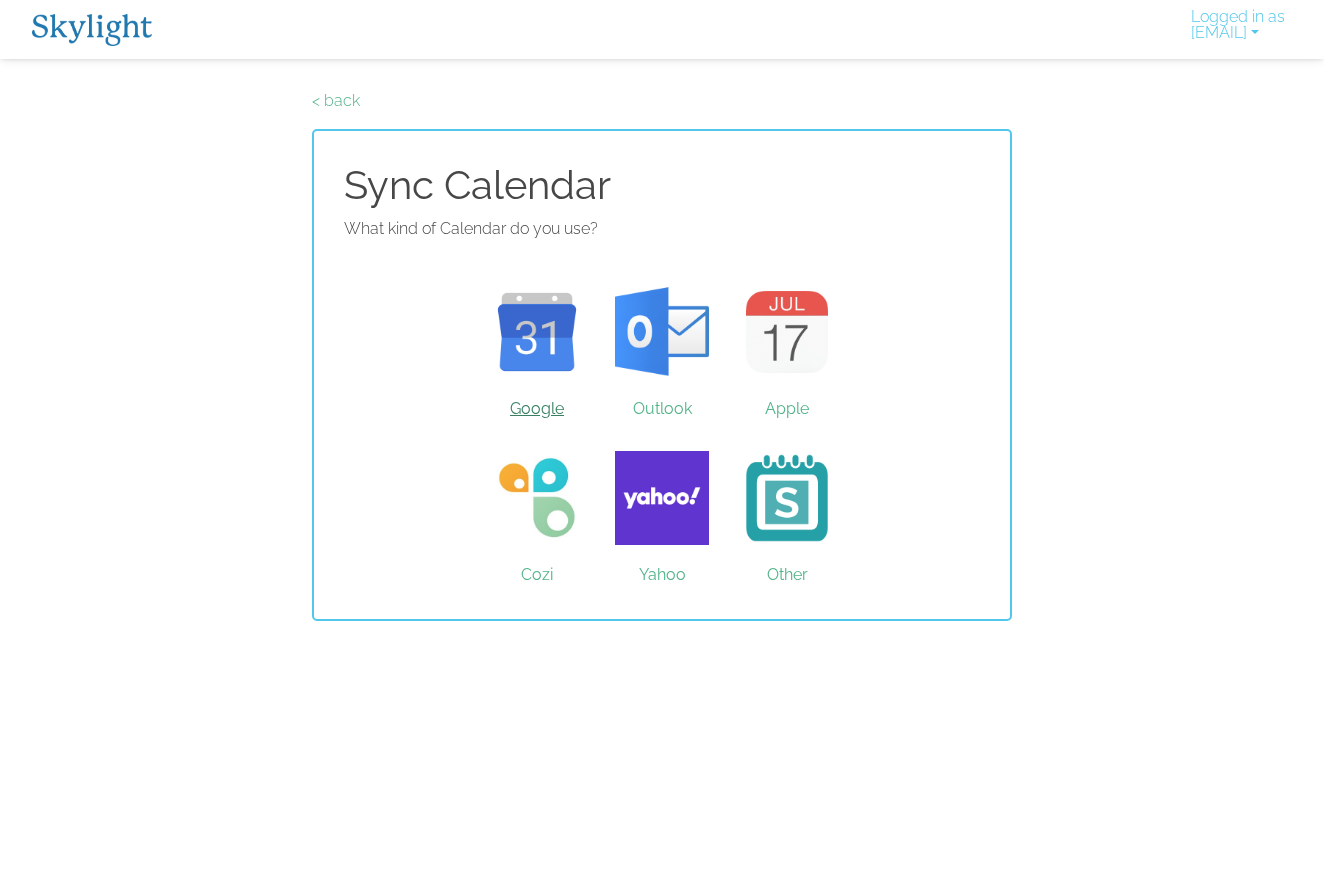 click on "Google" at bounding box center (537, 332) 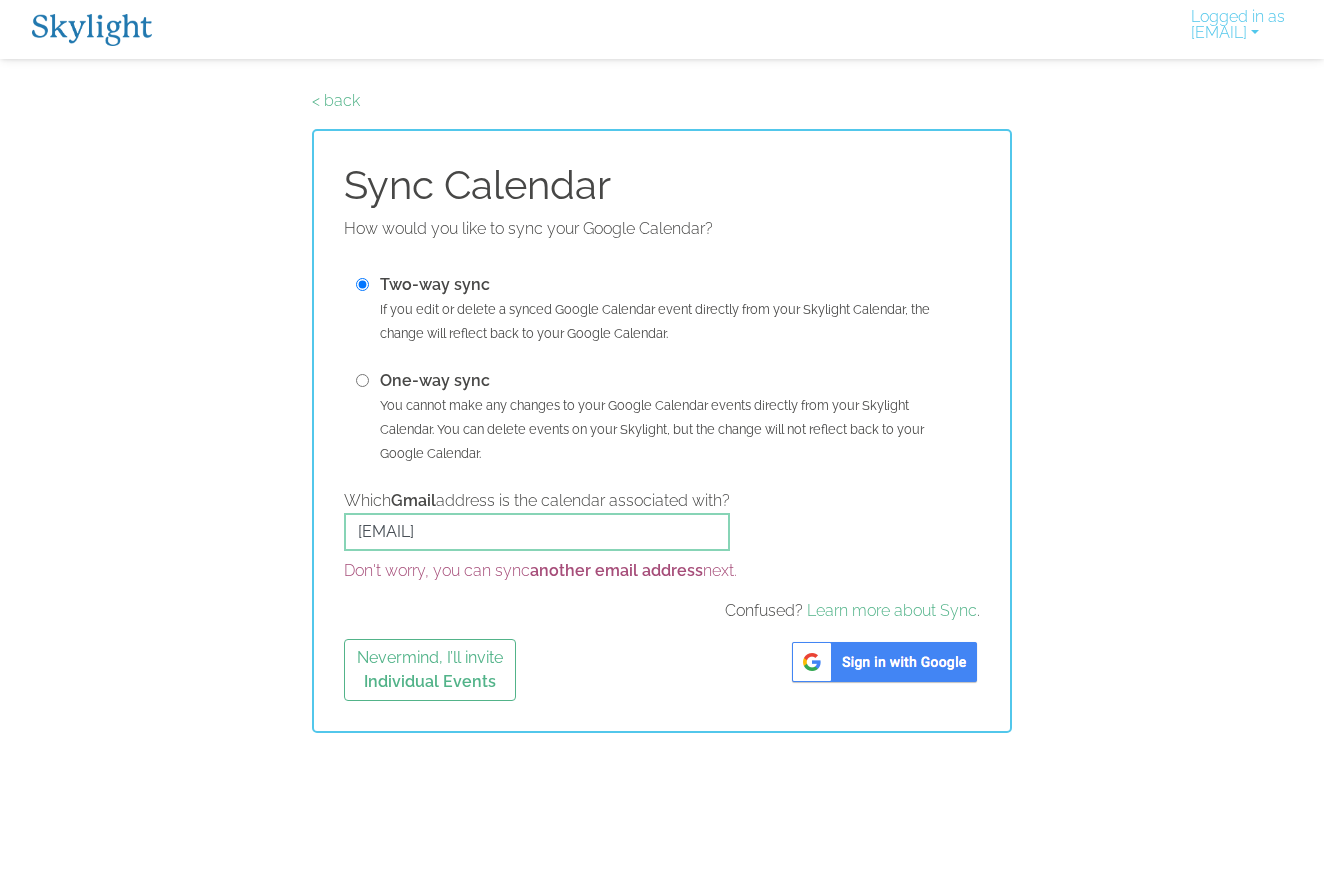 click on "You cannot make any changes to your Google Calendar events directly from your Skylight Calendar. You can delete events on your Skylight, but the change will not reflect back to your Google Calendar." at bounding box center [652, 429] 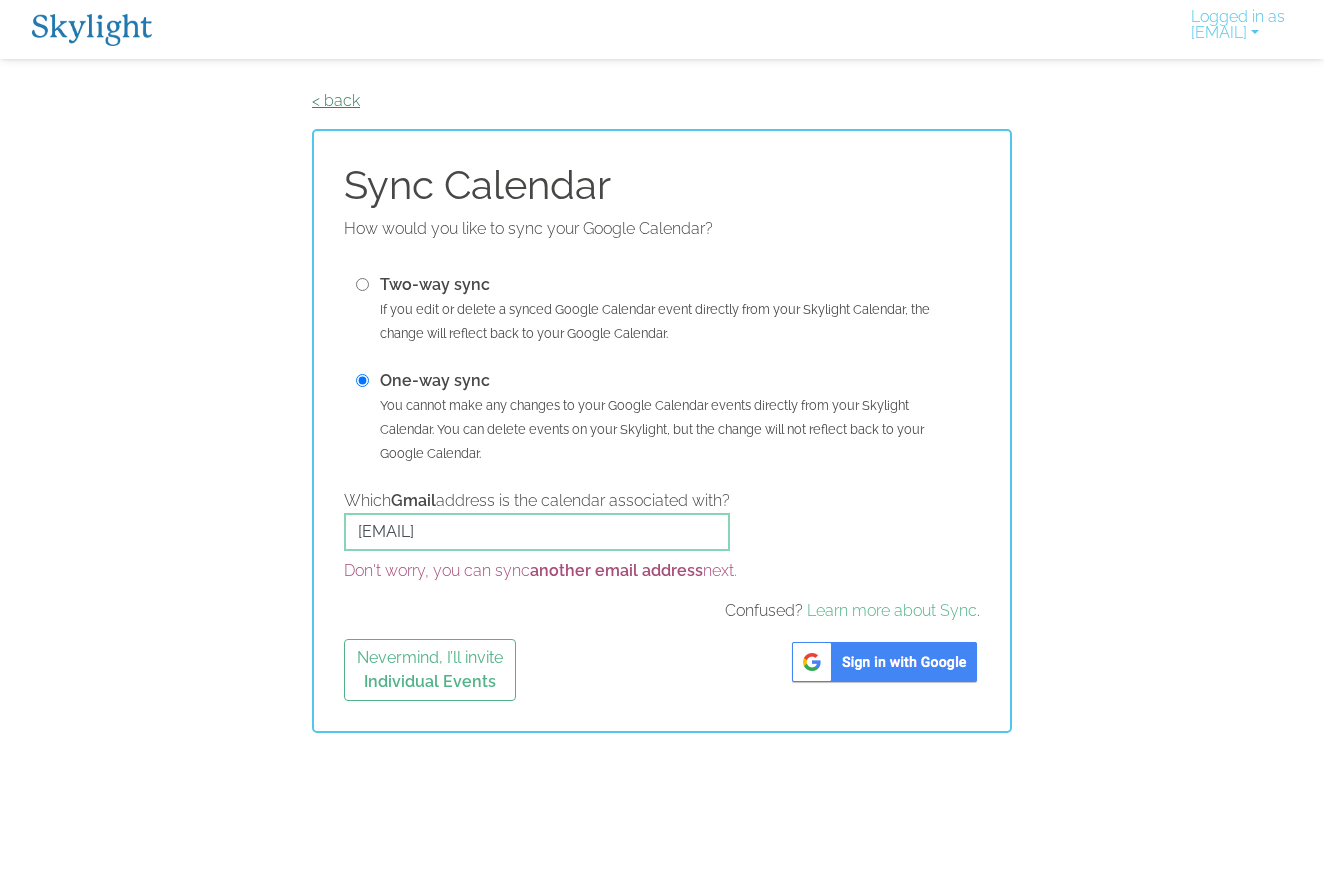 click on "< back" at bounding box center (336, 100) 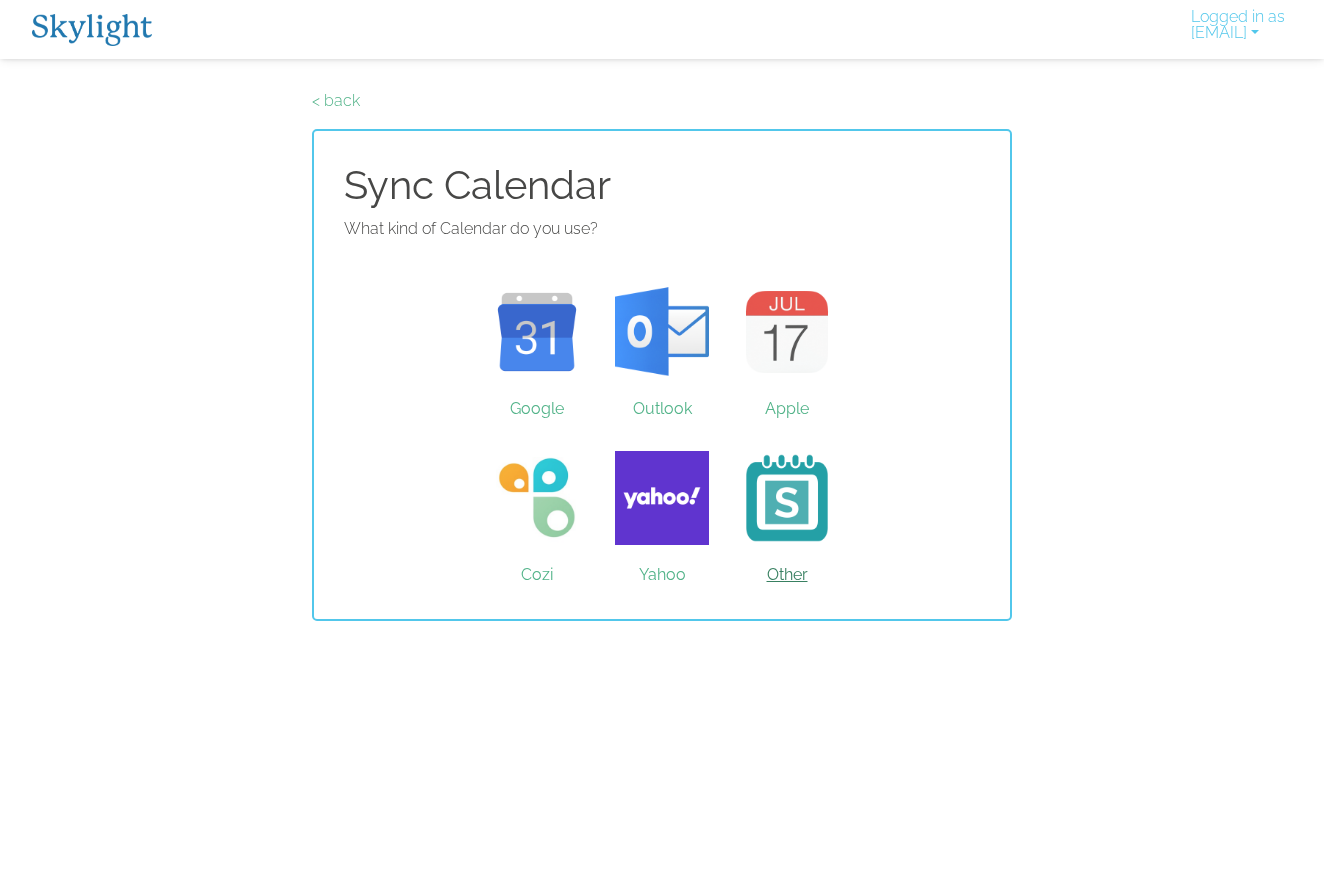 click on "Other" at bounding box center (787, 498) 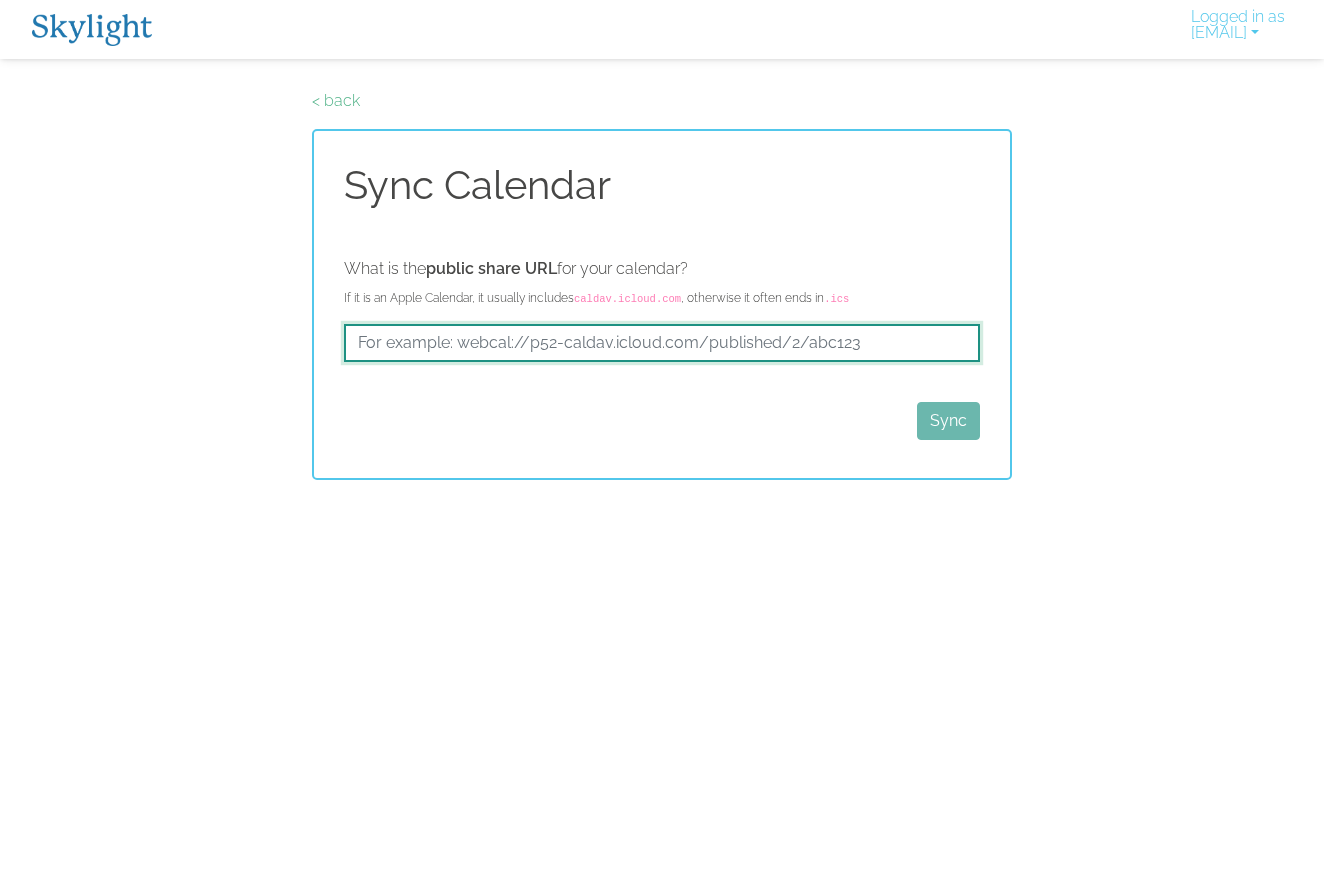 click at bounding box center [662, 343] 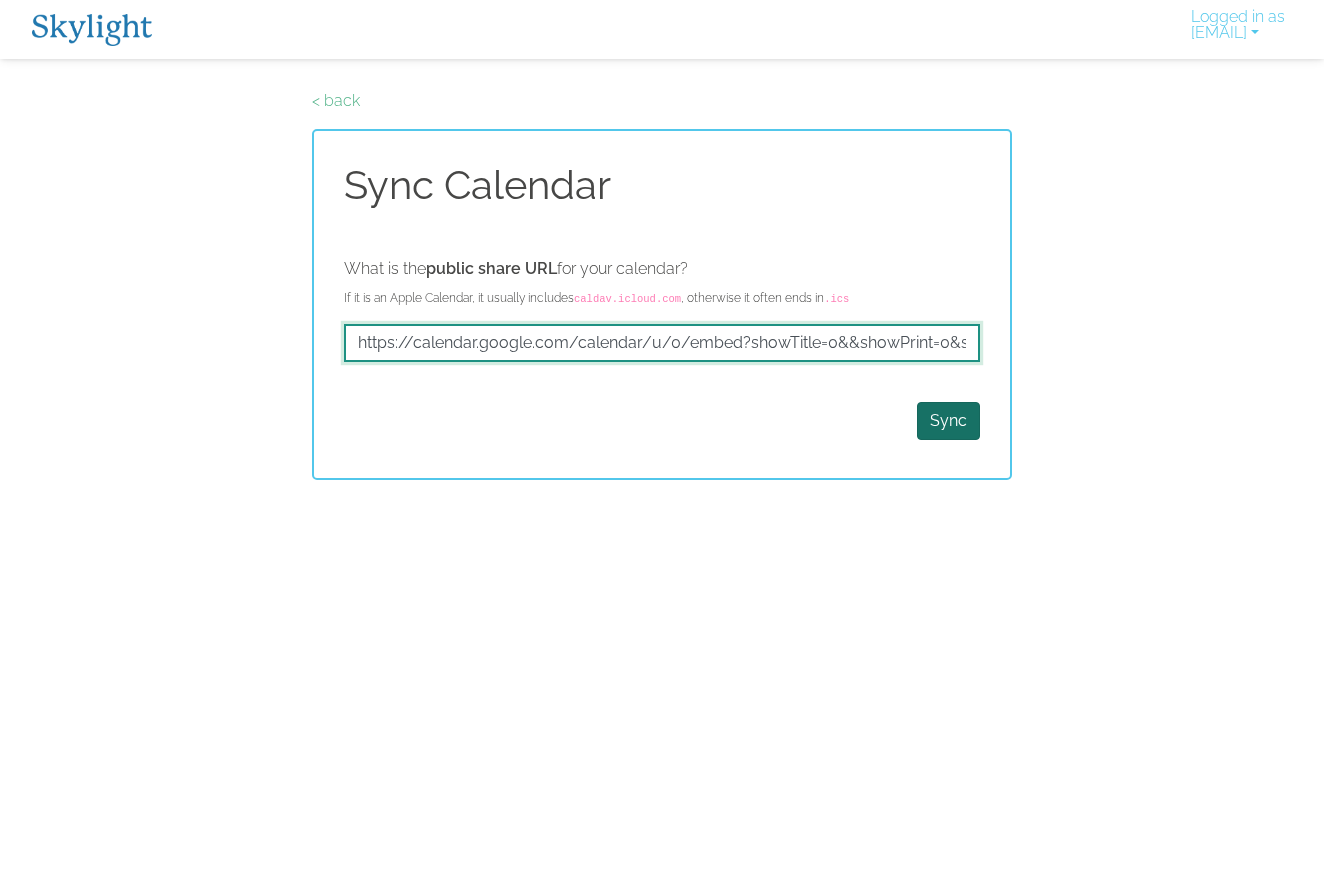 type on "https://calendar.google.com/calendar/u/0/embed?showTitle=0&&showPrint=0&showCalendars=0&mode=month&bgcolor=%23FFFFFF&src=605bcafec678db96ce9bc7bce6c6795cad7afc40a6fa061ba2a07603b5f7f27e@group.calendar.google.com&pli=1" 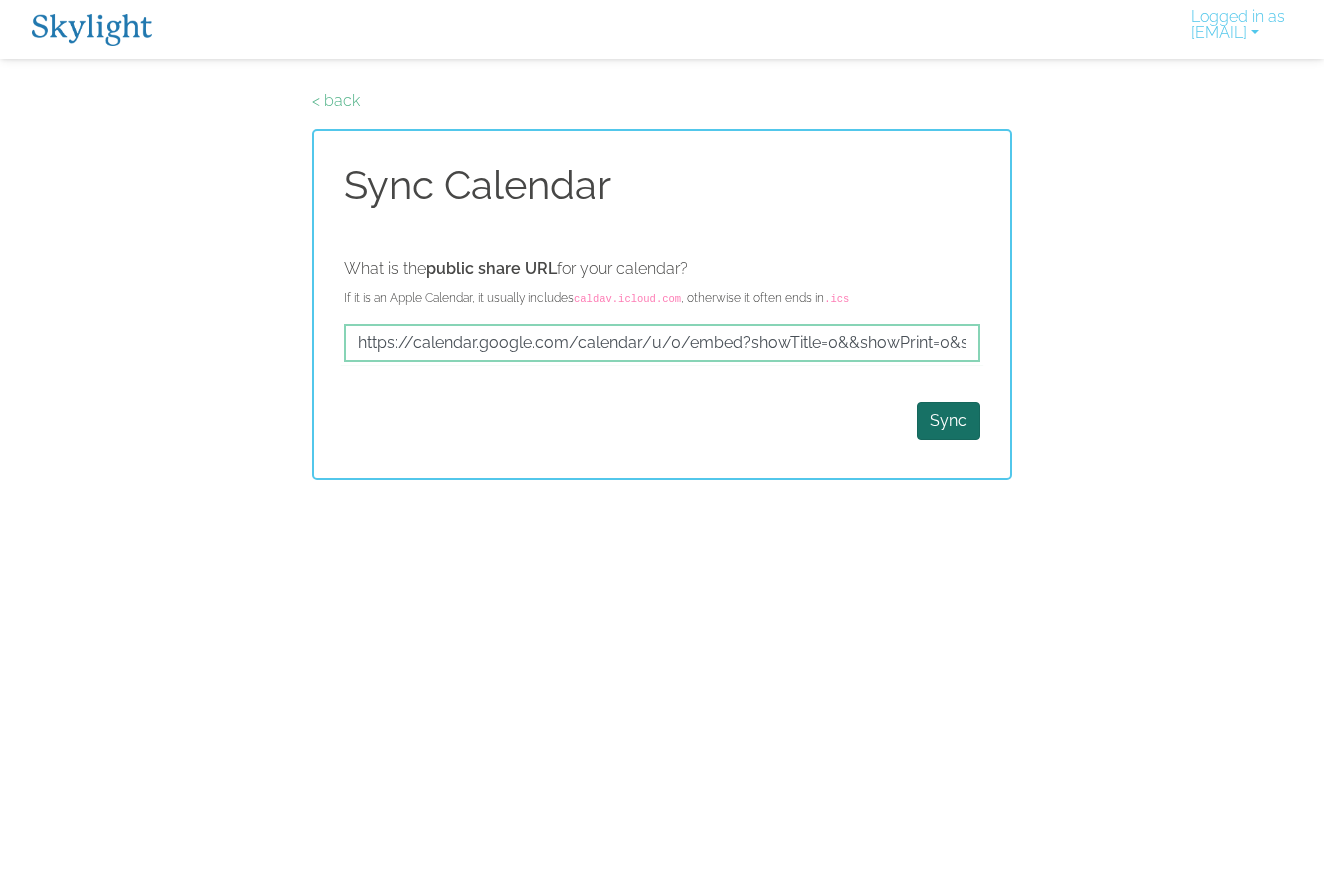 click on "Sync" at bounding box center [948, 421] 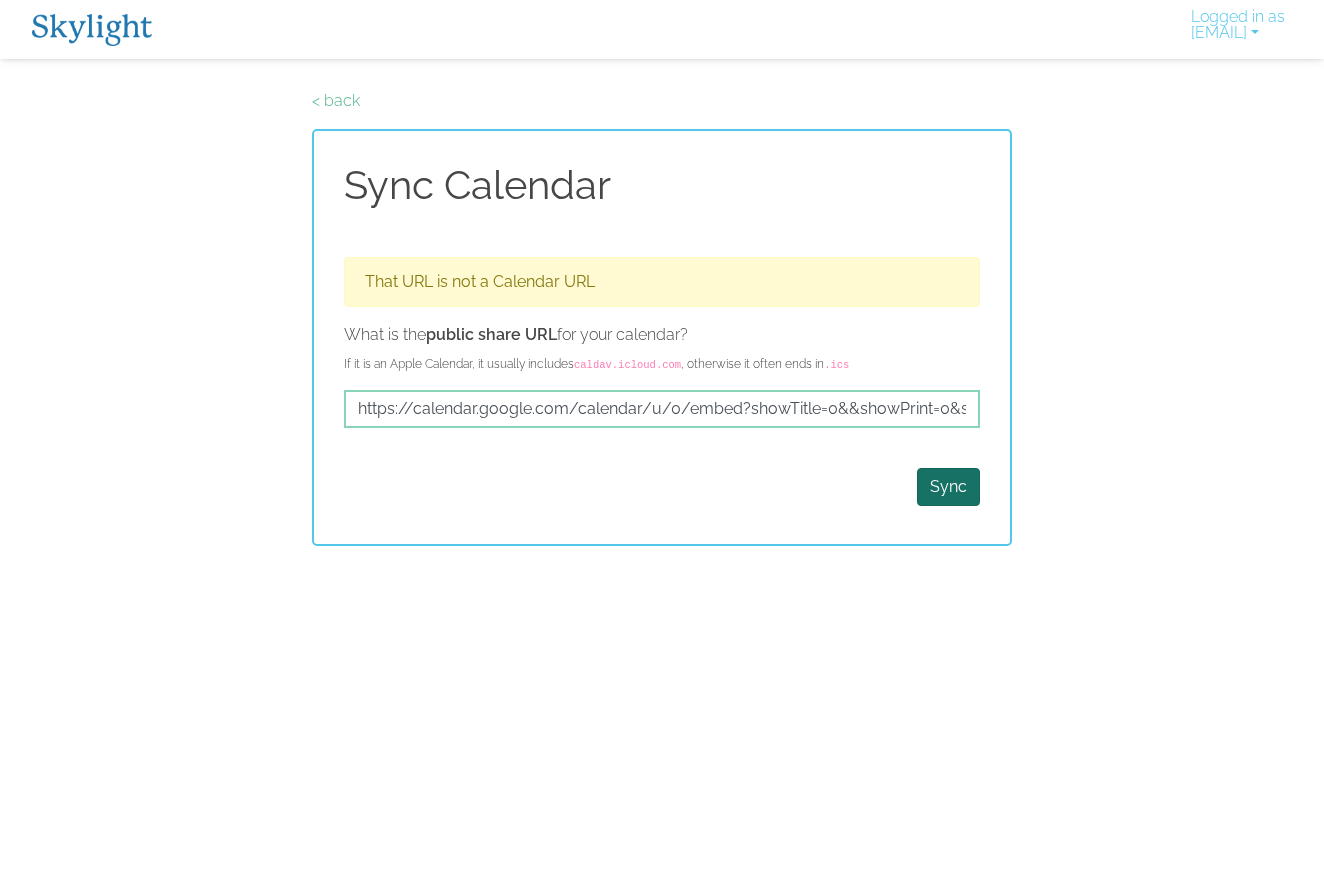click on "Sync" at bounding box center (948, 487) 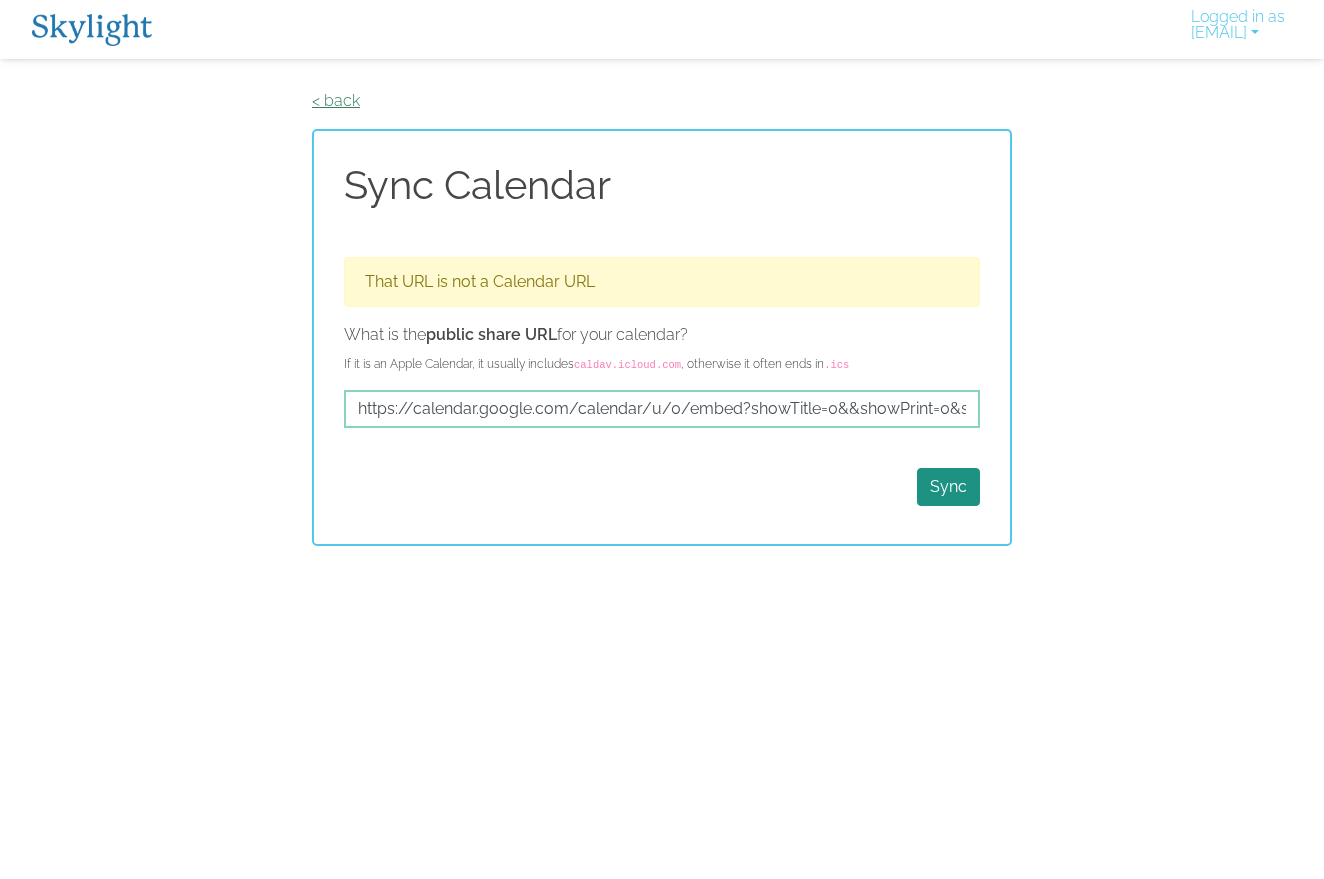 click on "< back" at bounding box center (336, 100) 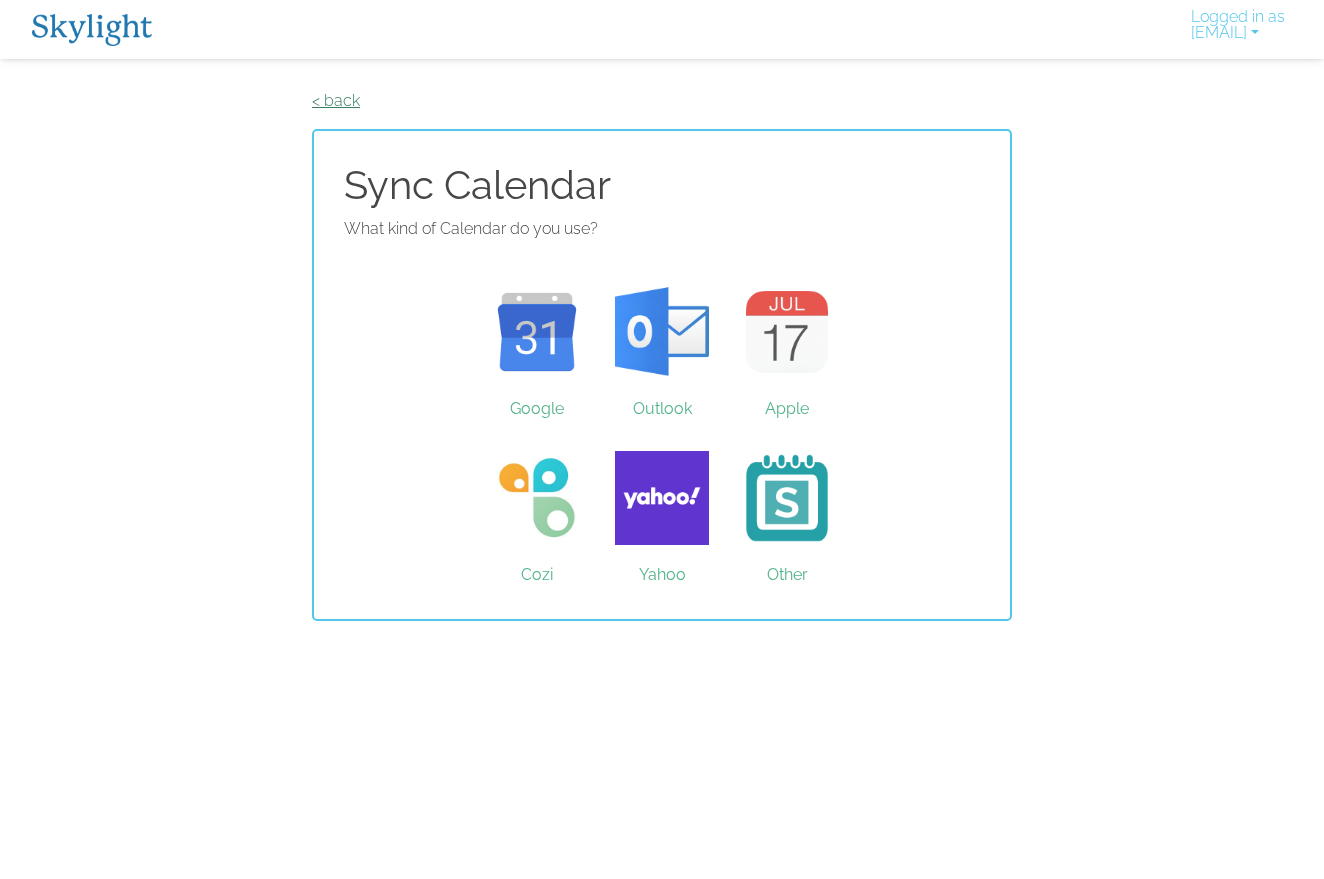 click on "< back" at bounding box center (336, 100) 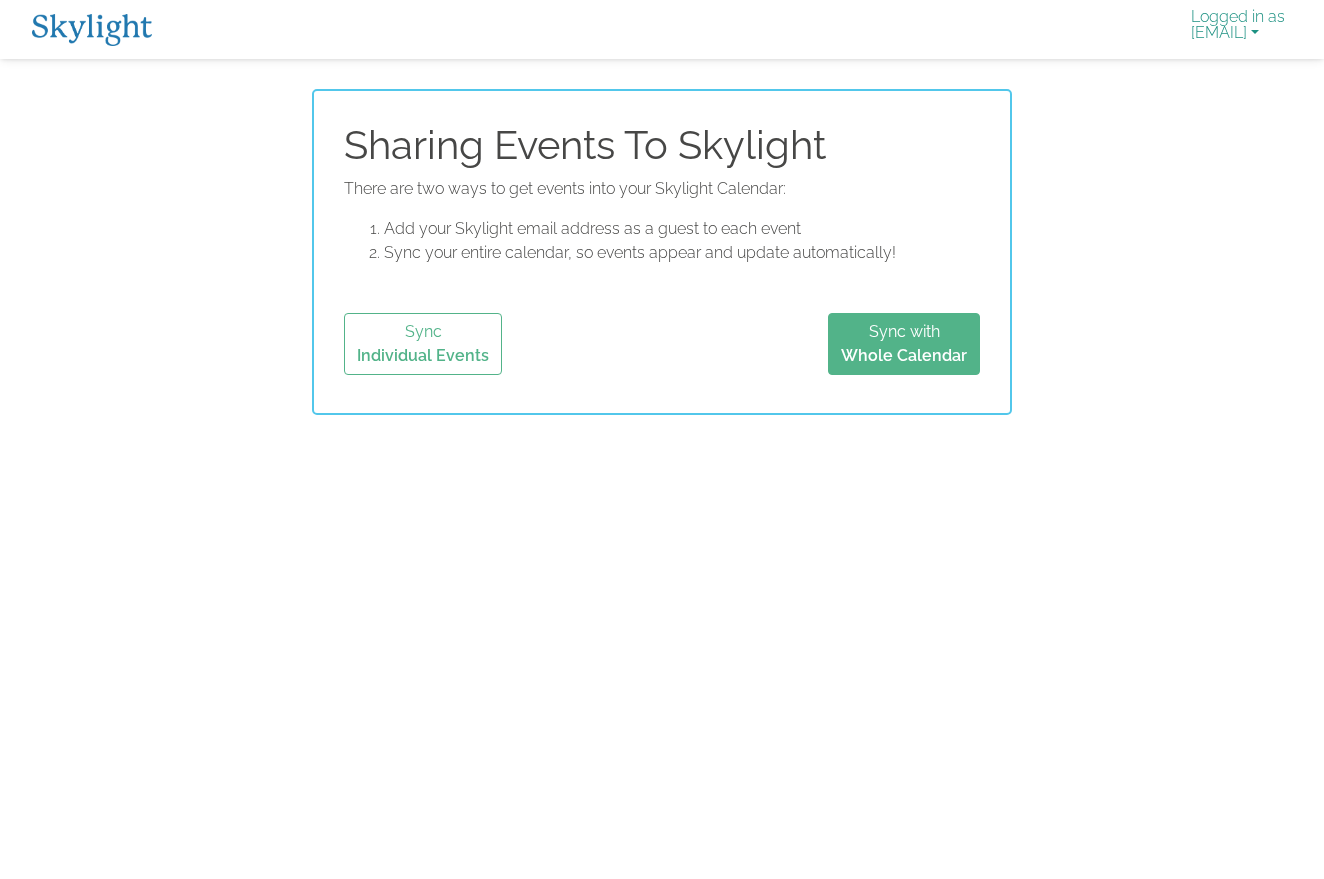 click on "Logged in as varunpatel32@gmail.com" at bounding box center (1238, 29) 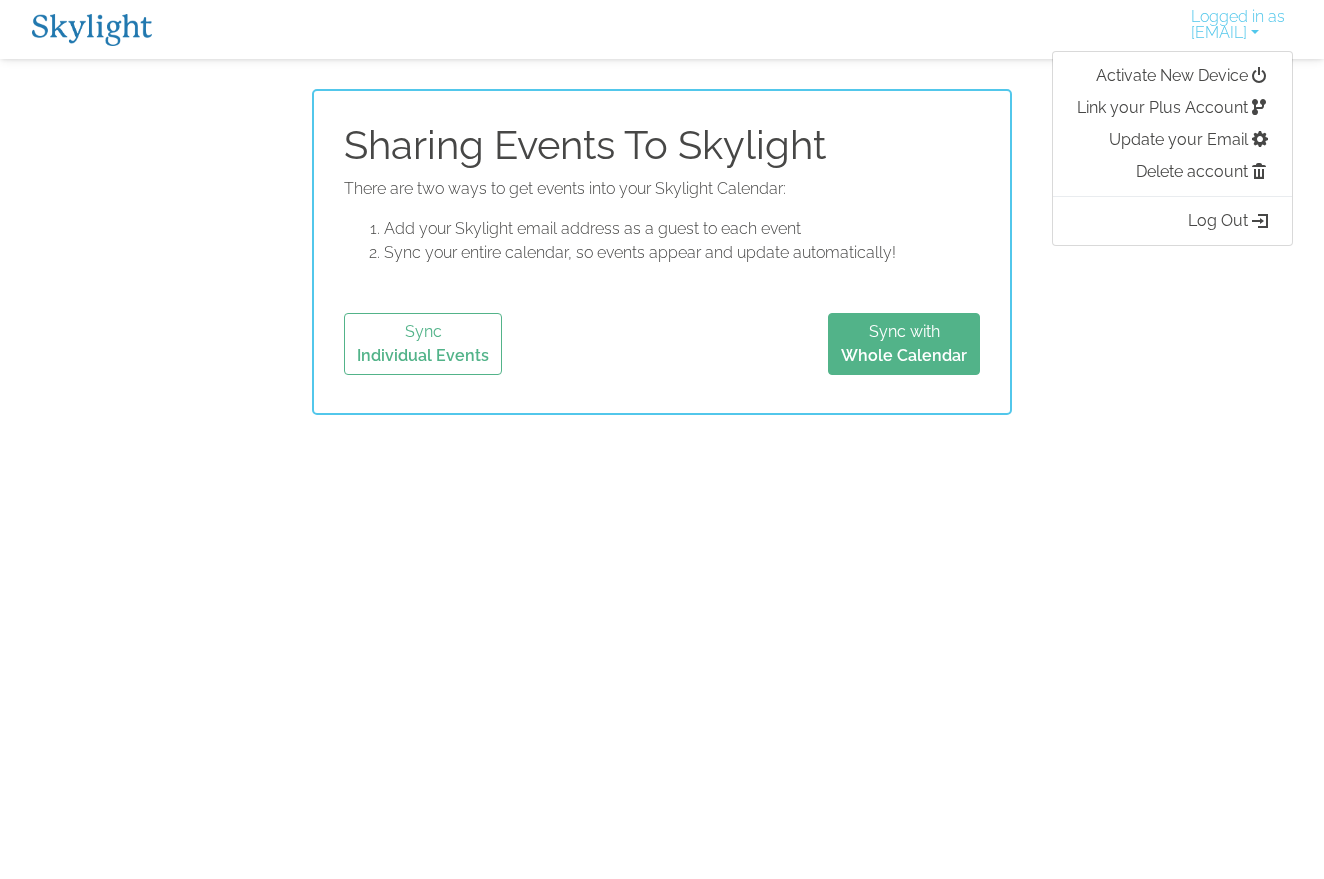 click on "There are two ways to get events into your Skylight Calendar:" at bounding box center (662, 189) 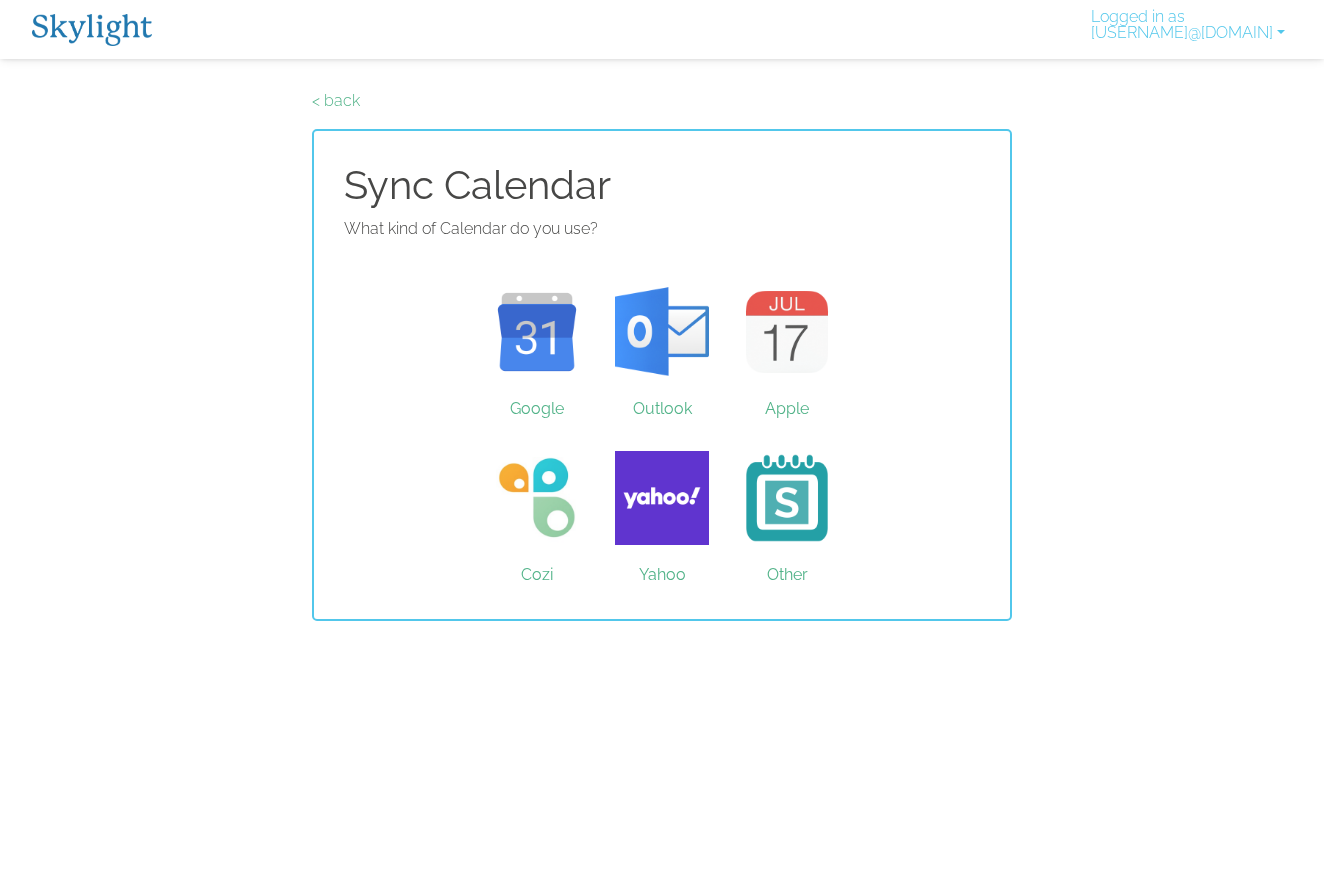 scroll, scrollTop: 0, scrollLeft: 0, axis: both 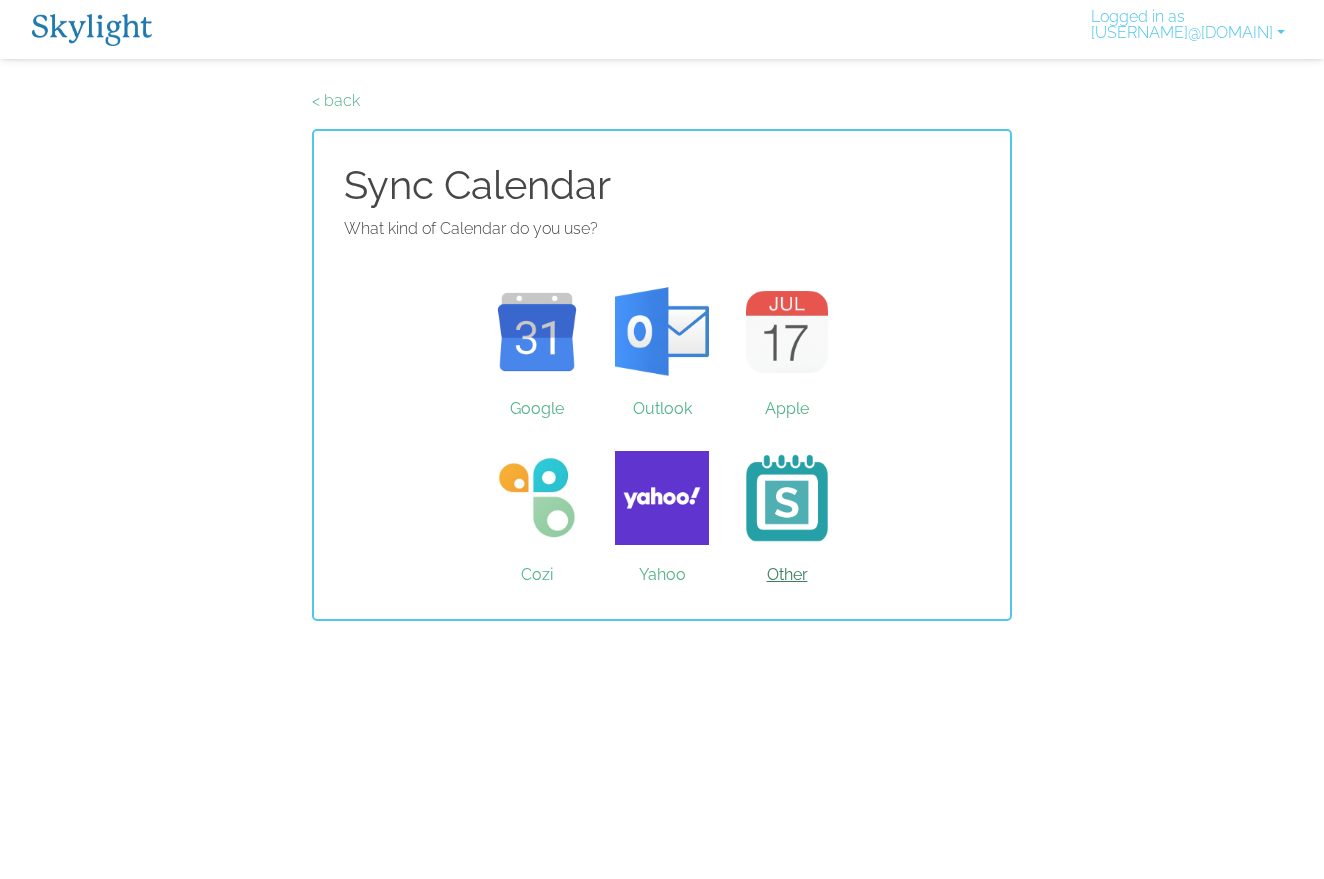 click on "Other" at bounding box center [787, 498] 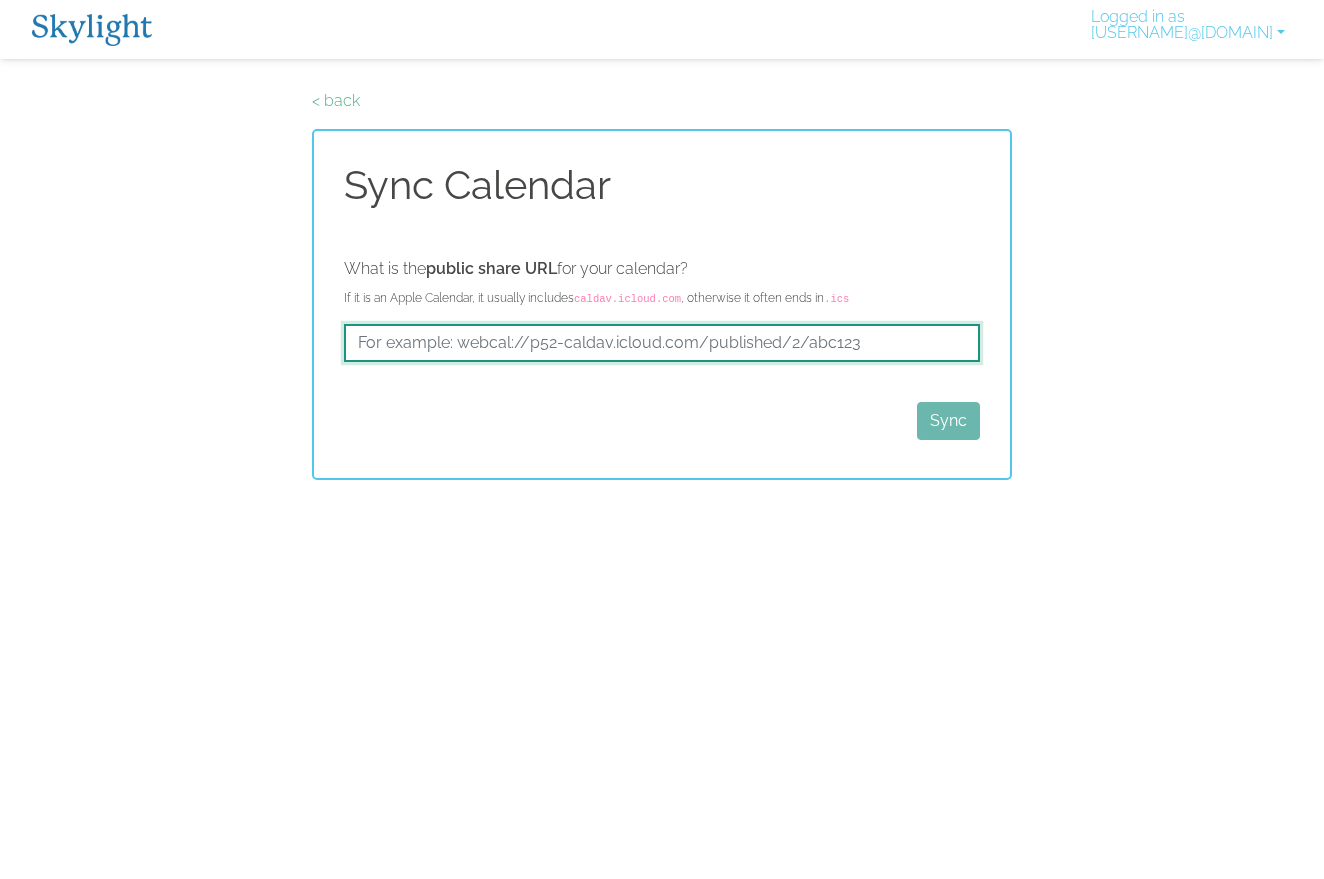 click at bounding box center [662, 343] 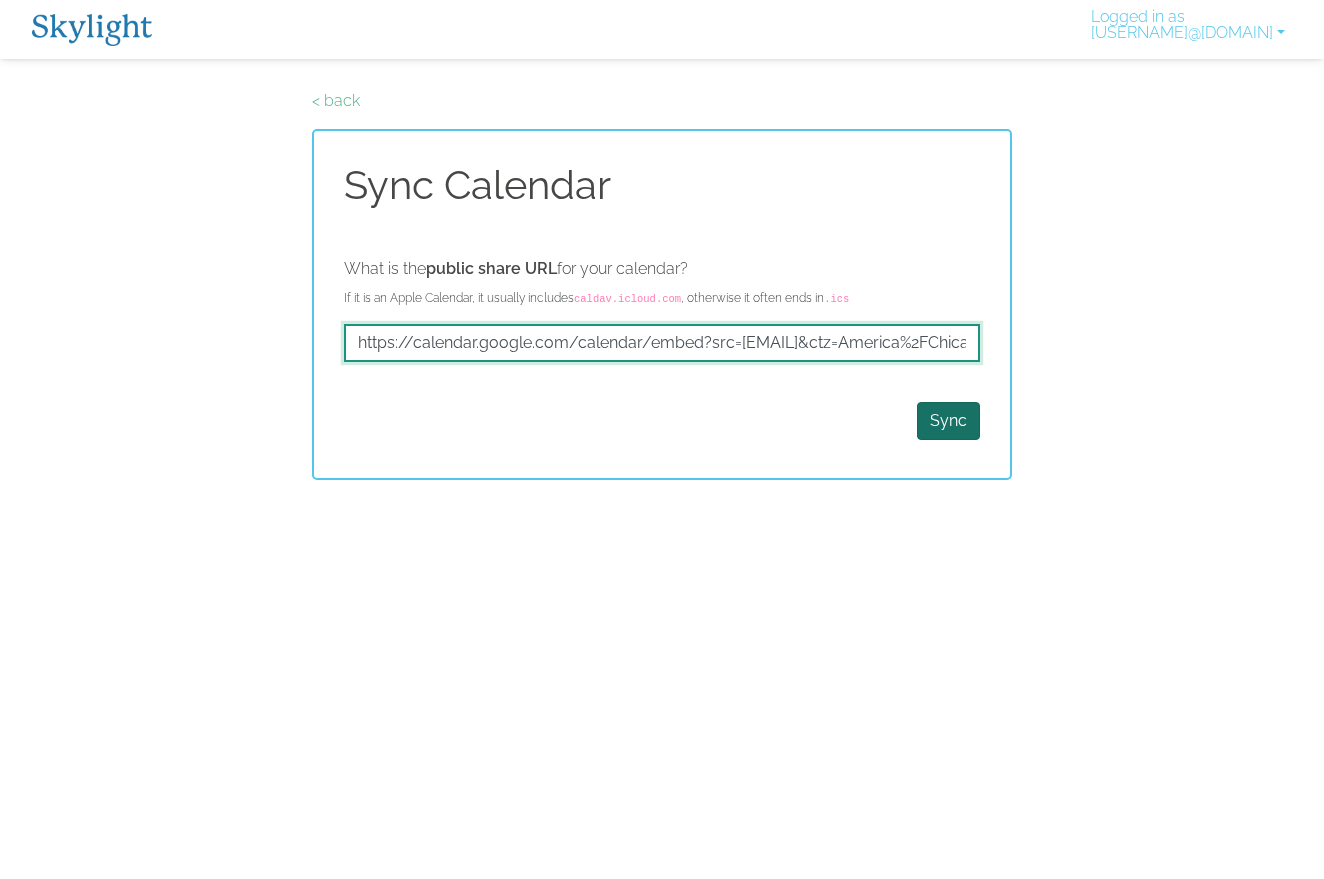 type on "https://calendar.google.com/calendar/embed?src=[EMAIL]&ctz=America%2FChicago" 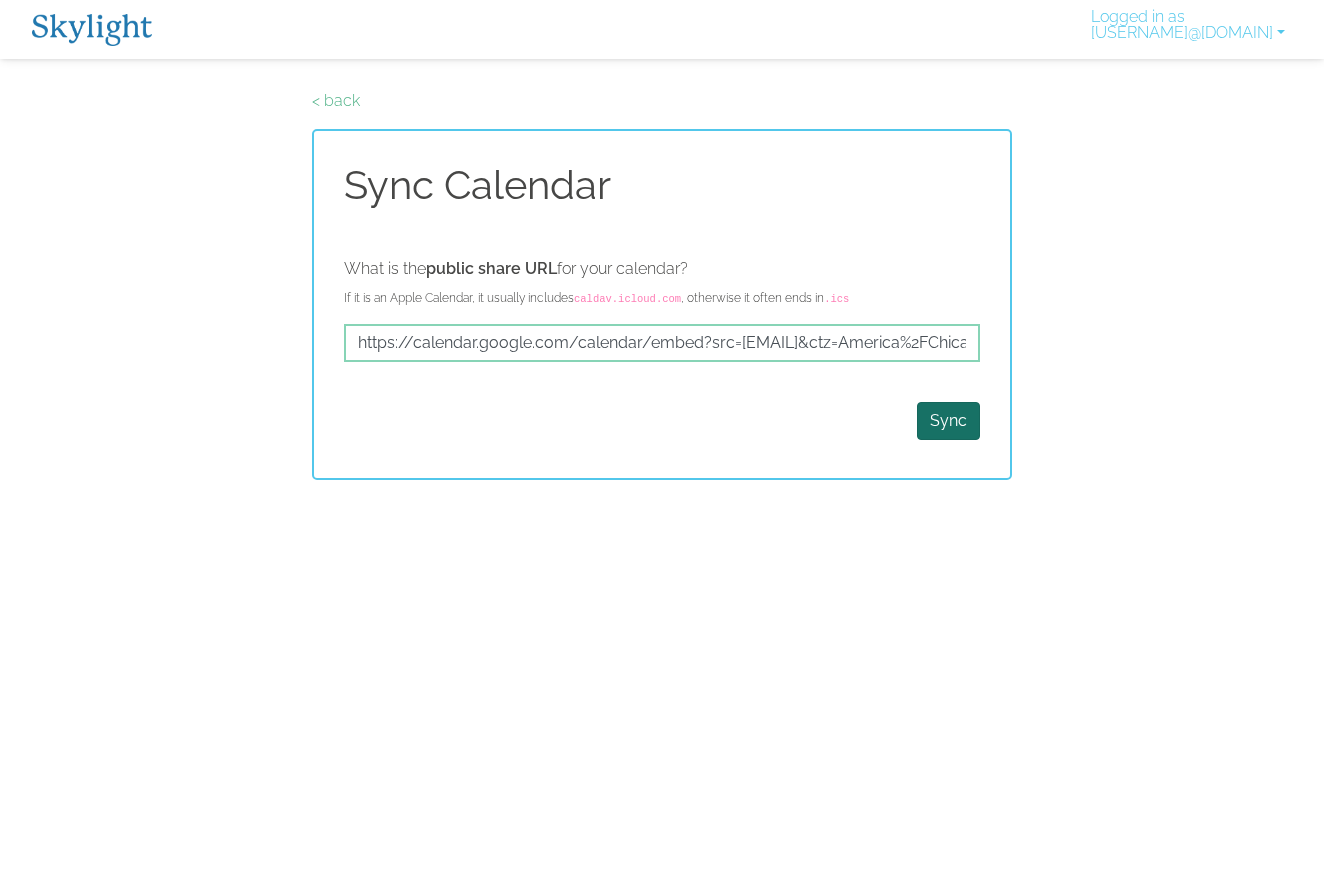 click on "Sync" at bounding box center (948, 421) 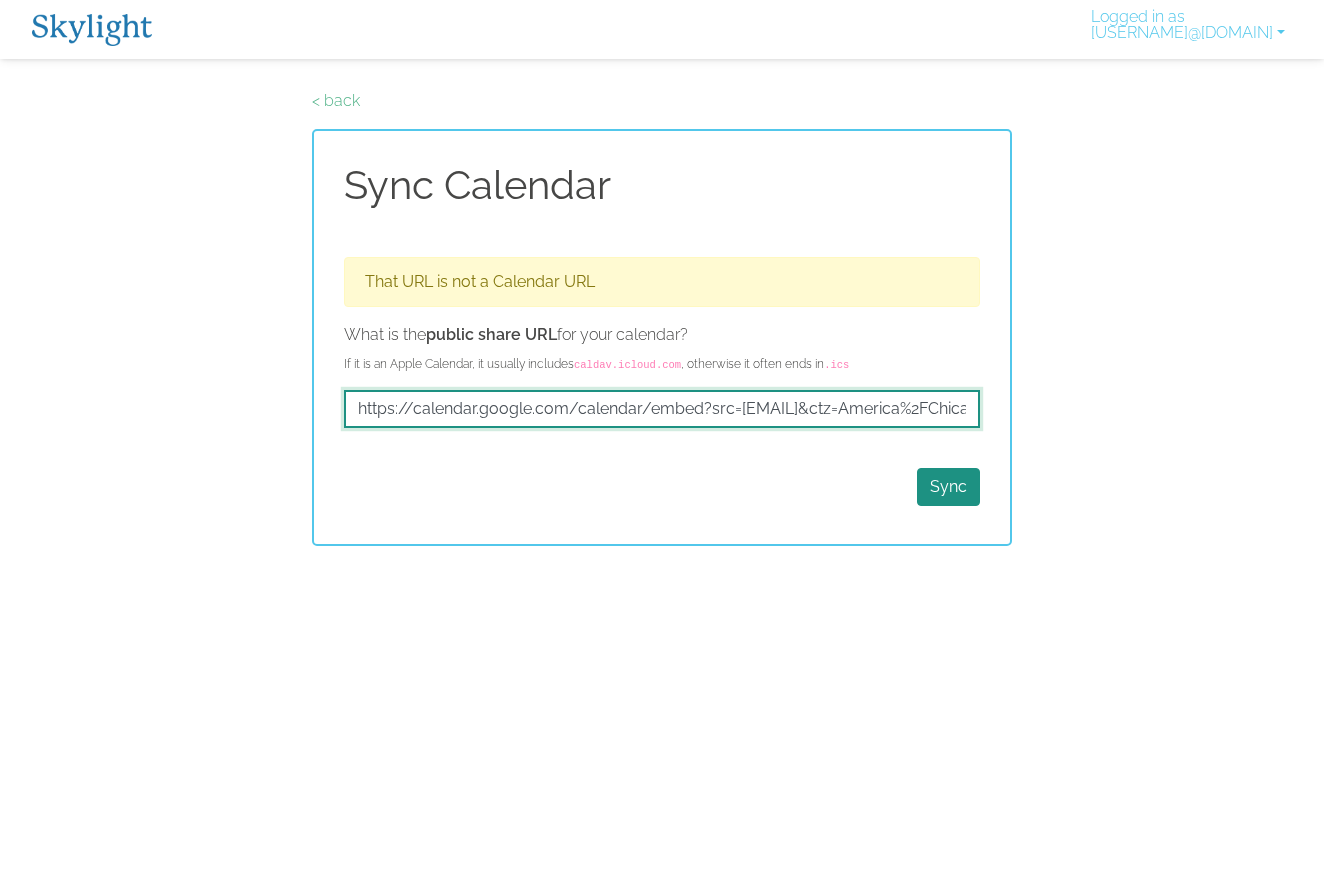 click on "https://calendar.google.com/calendar/embed?src=[EMAIL]&ctz=America%2FChicago" at bounding box center [662, 409] 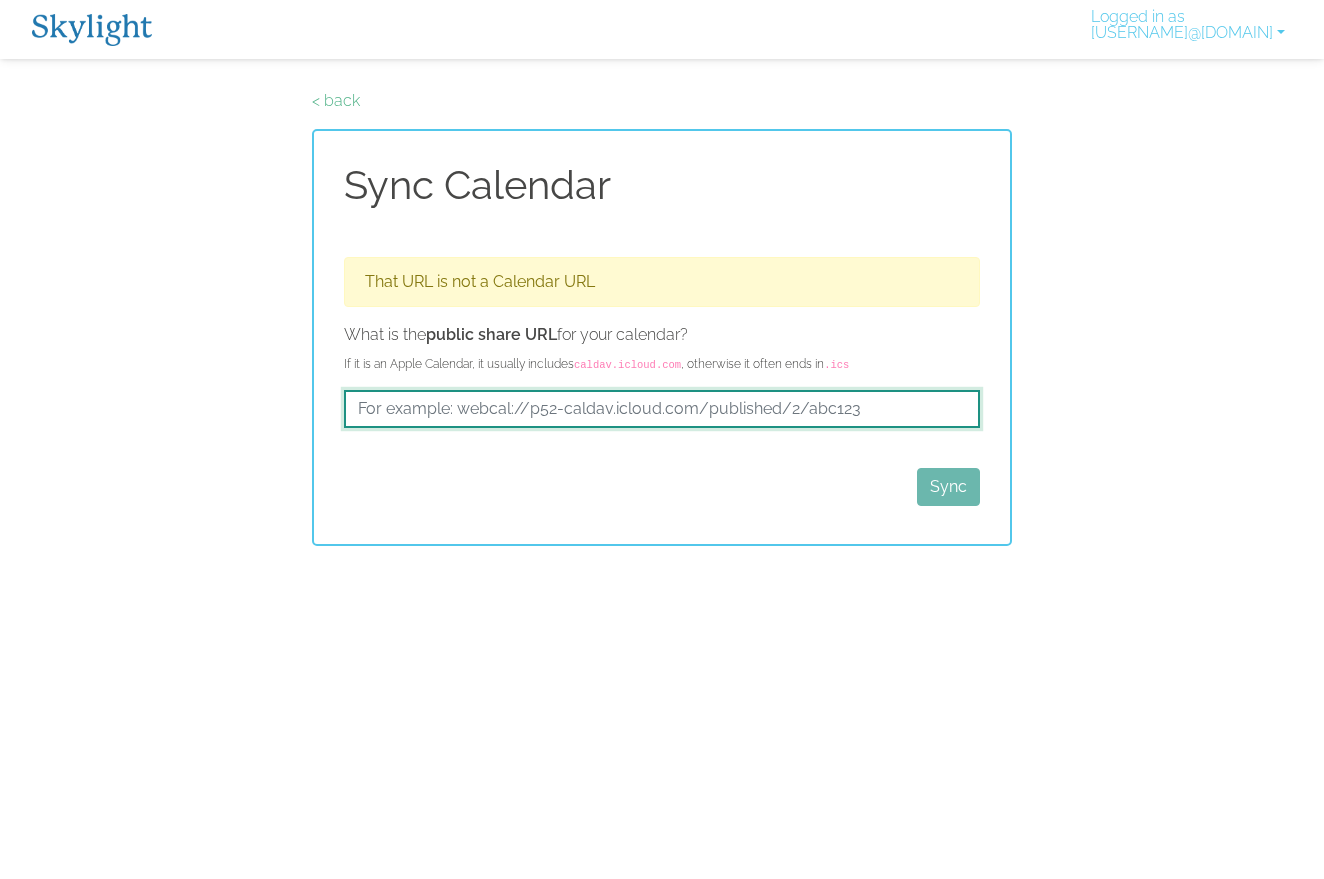 paste on "https://calendar.google.com/calendar/ical/605bcafec678db96ce9bc7bce6c6795cad7afc40a6fa061ba2a07603b5f7f27e%40group.calendar.google.com/public/basic.ics" 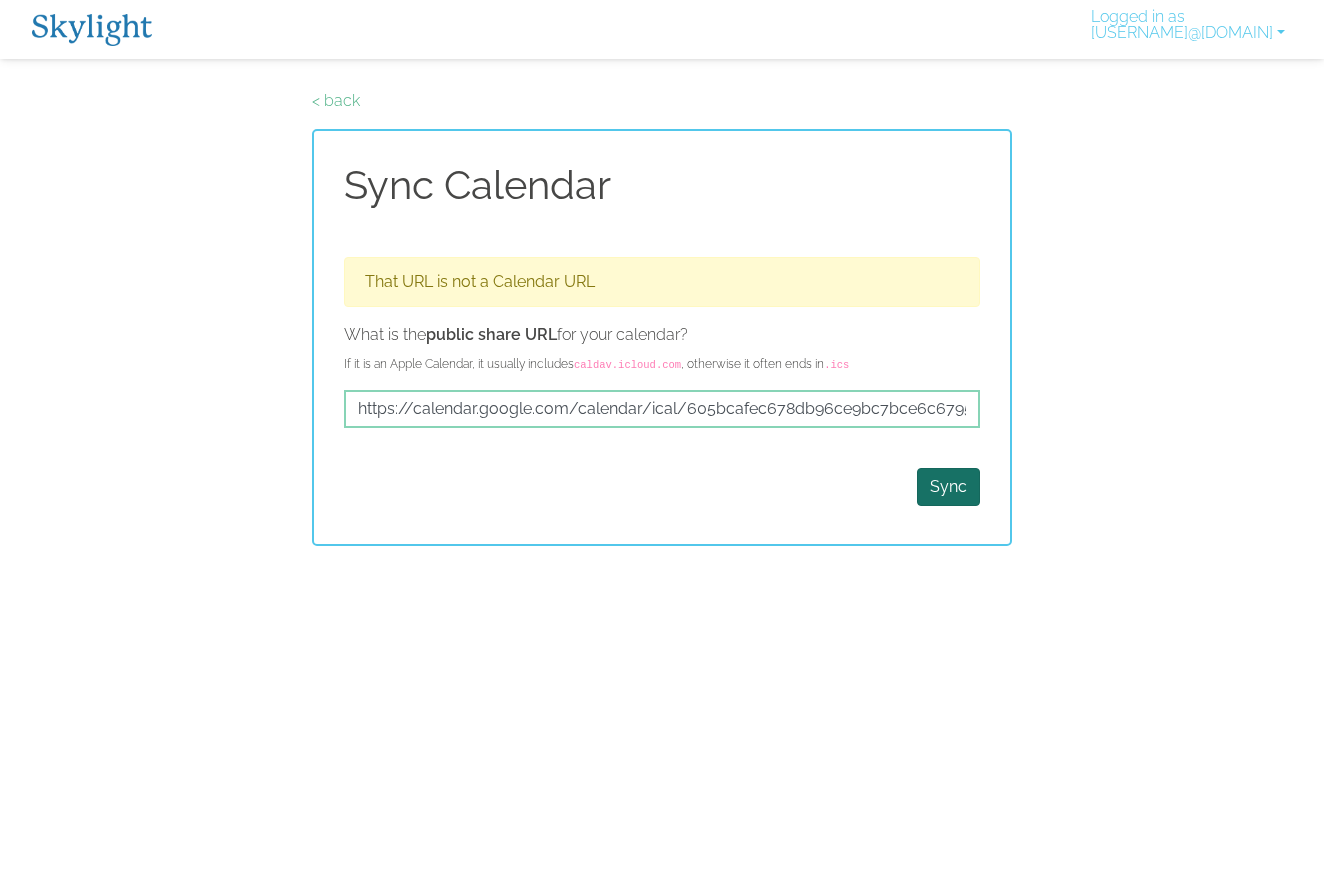 click on "Sync" at bounding box center (948, 487) 